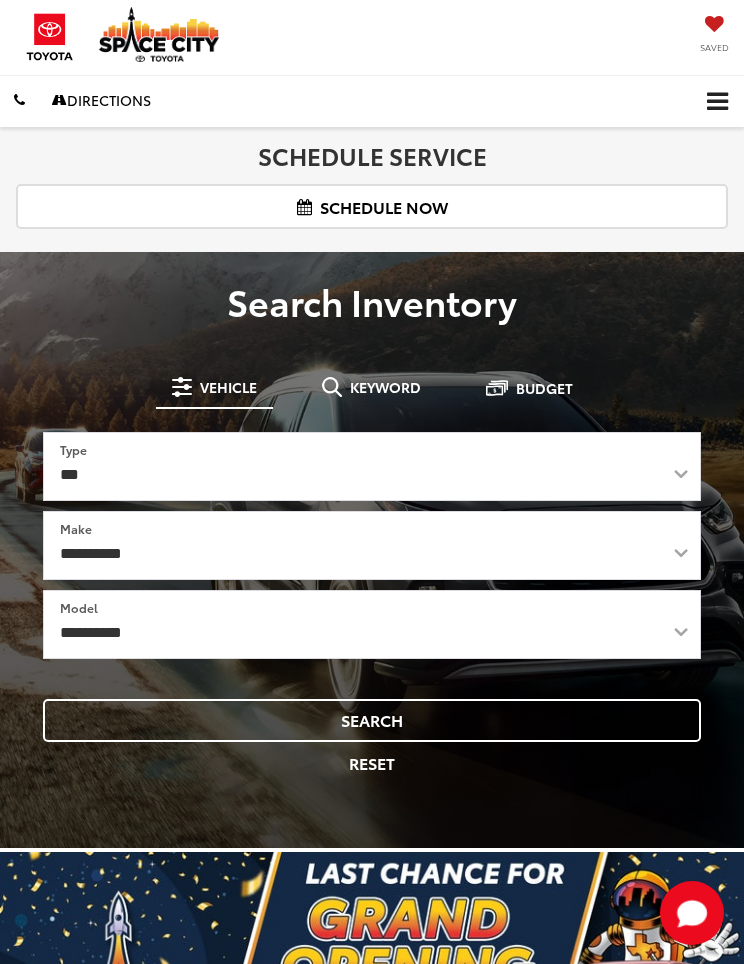 scroll, scrollTop: 0, scrollLeft: 0, axis: both 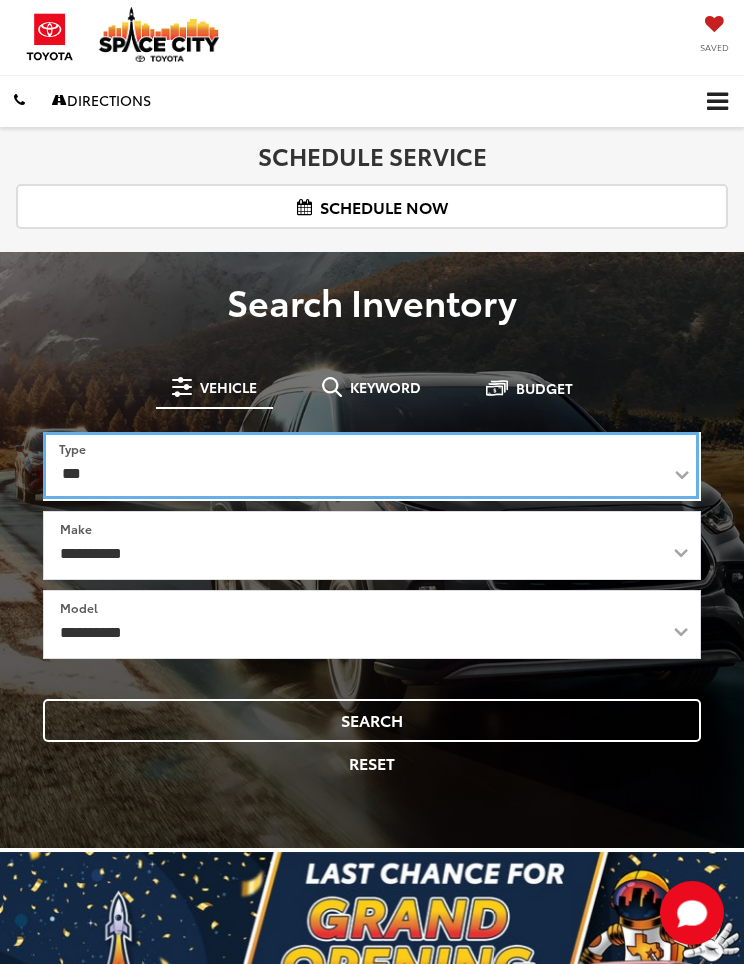 click on "***
***
****
*********" at bounding box center (371, 465) 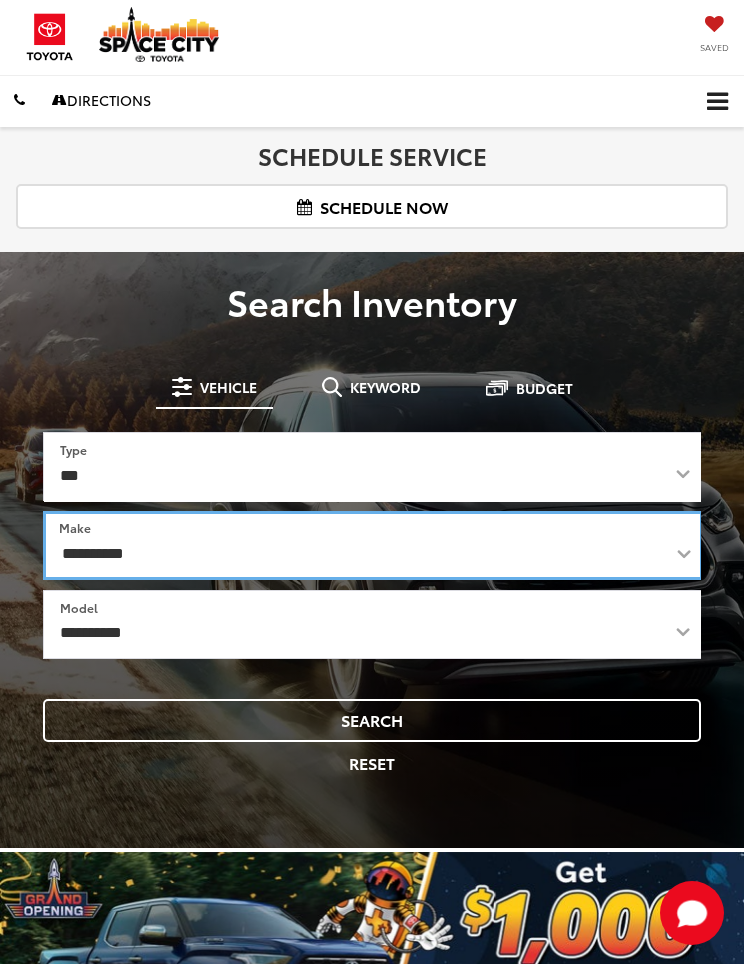 click on "**********" at bounding box center [373, 545] 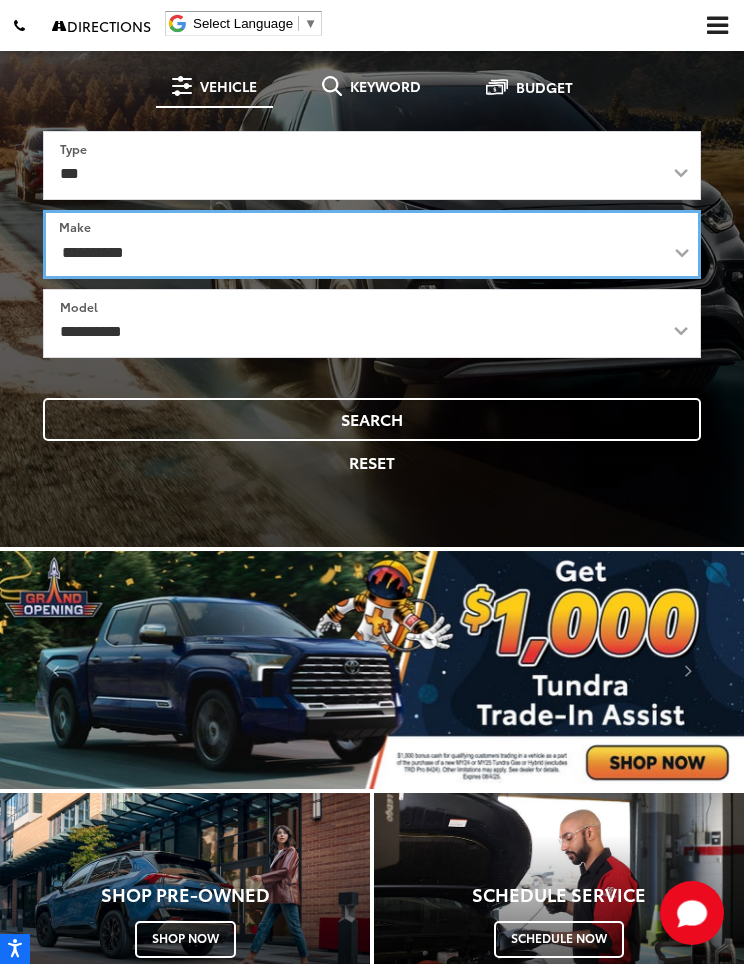 scroll, scrollTop: 288, scrollLeft: 0, axis: vertical 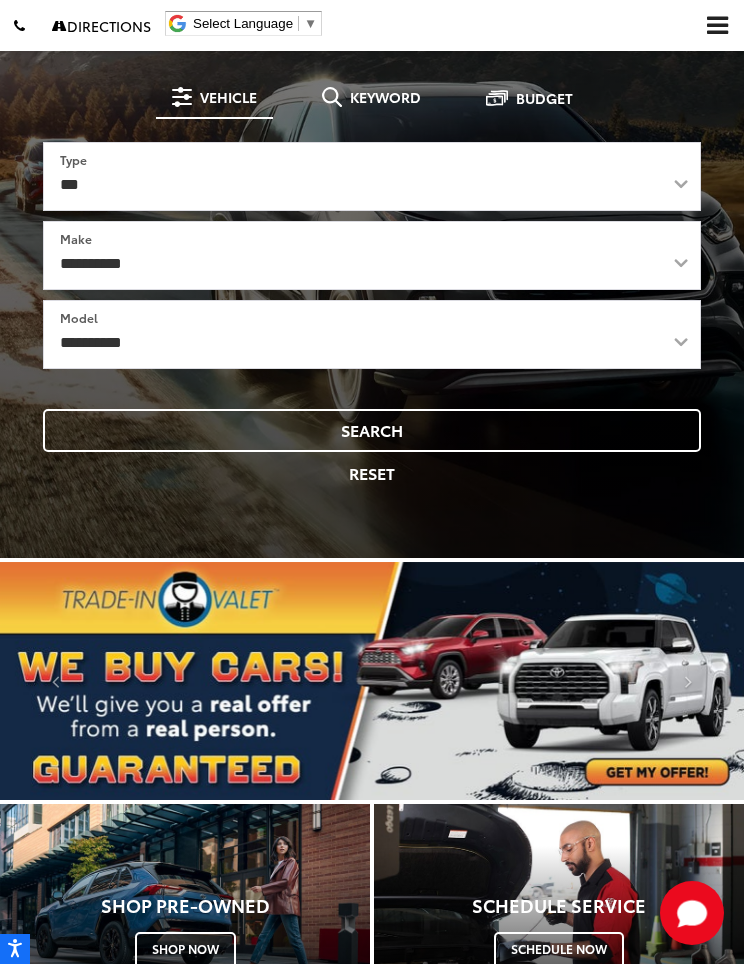 click on "Reset" at bounding box center (372, 473) 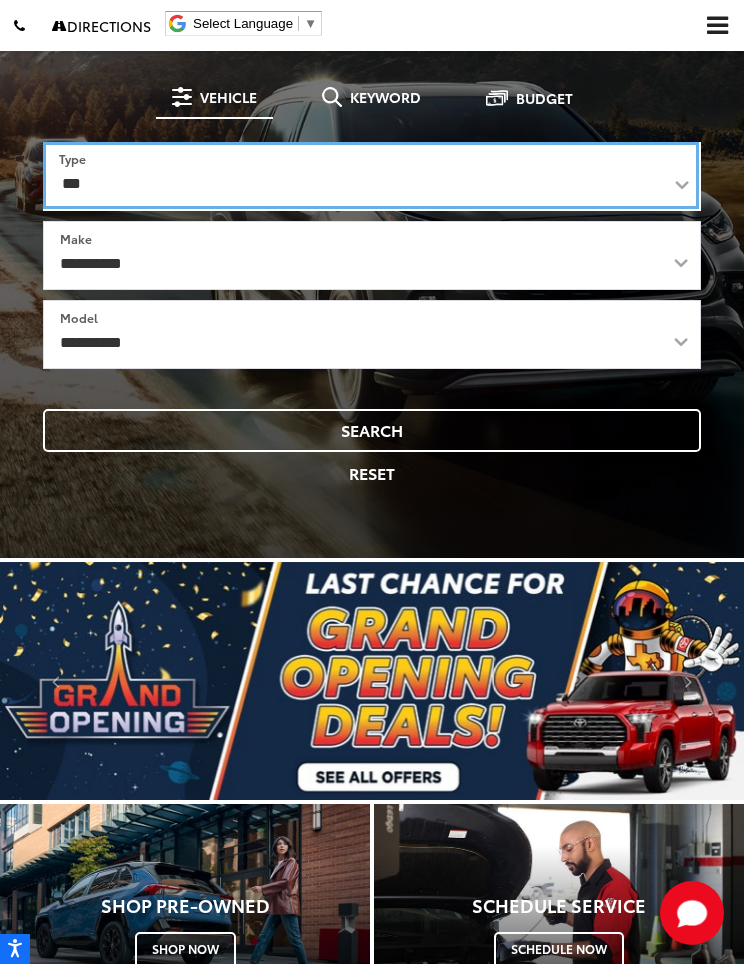 click on "***
***
****
*********" at bounding box center [371, 175] 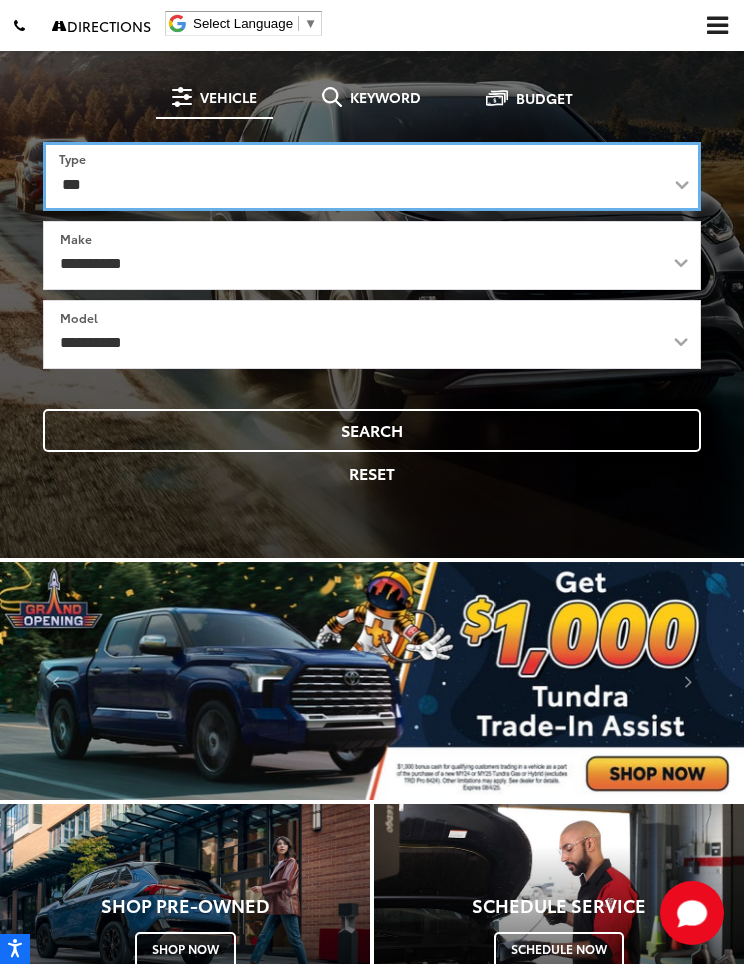 select on "******" 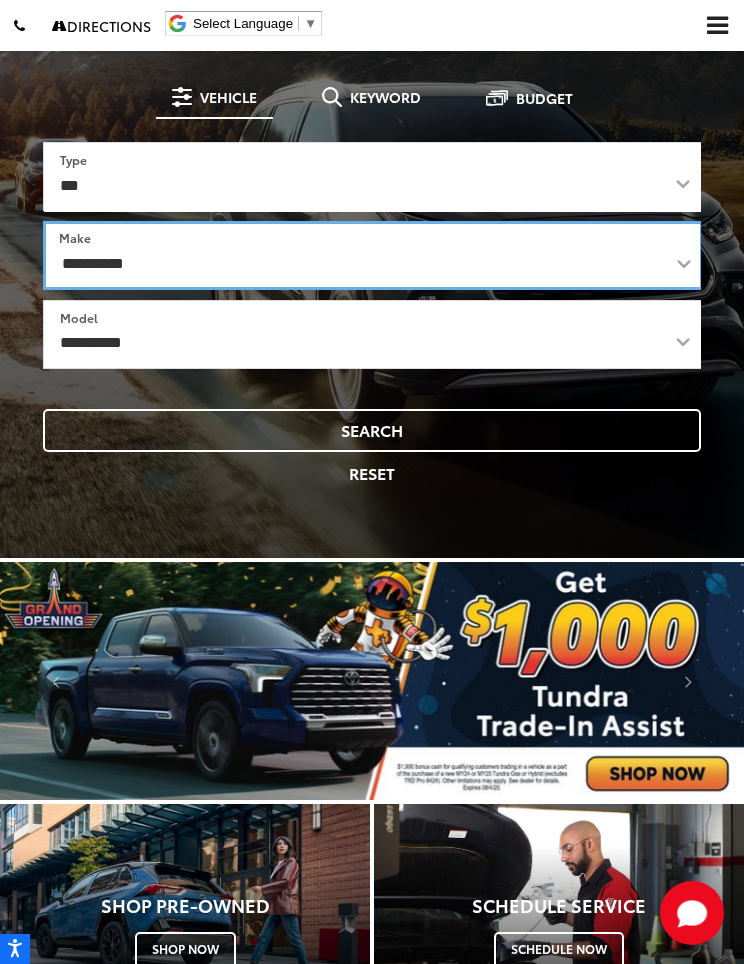 click on "**********" at bounding box center [373, 255] 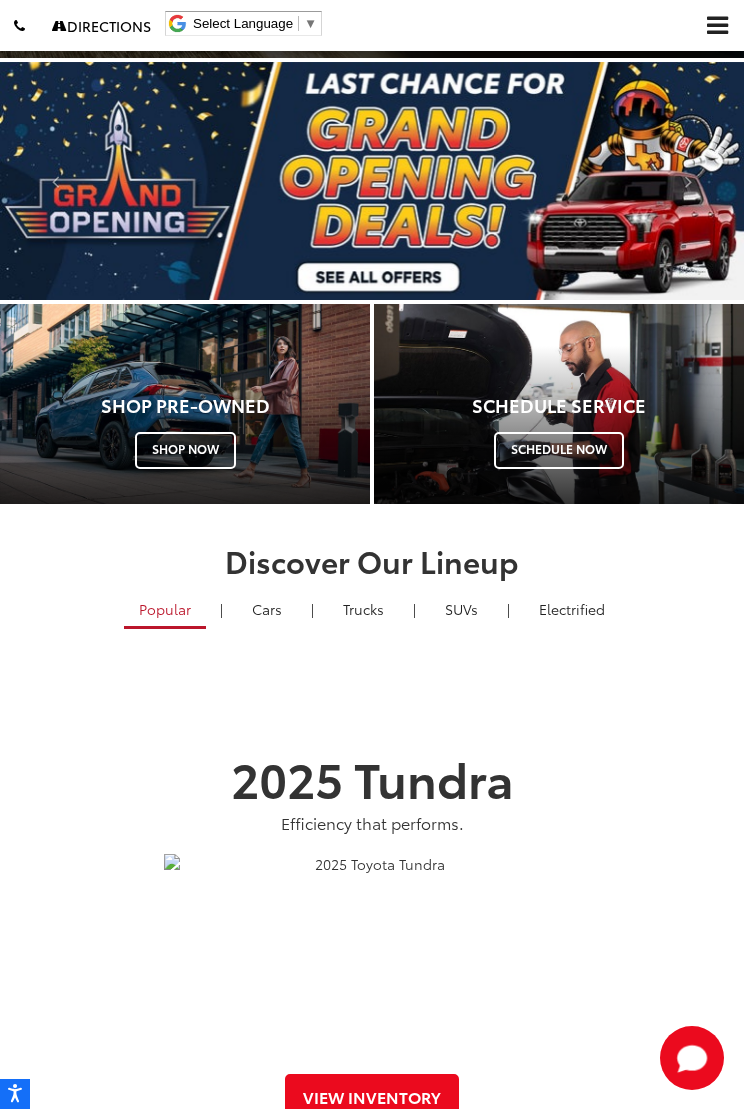 scroll, scrollTop: 789, scrollLeft: 0, axis: vertical 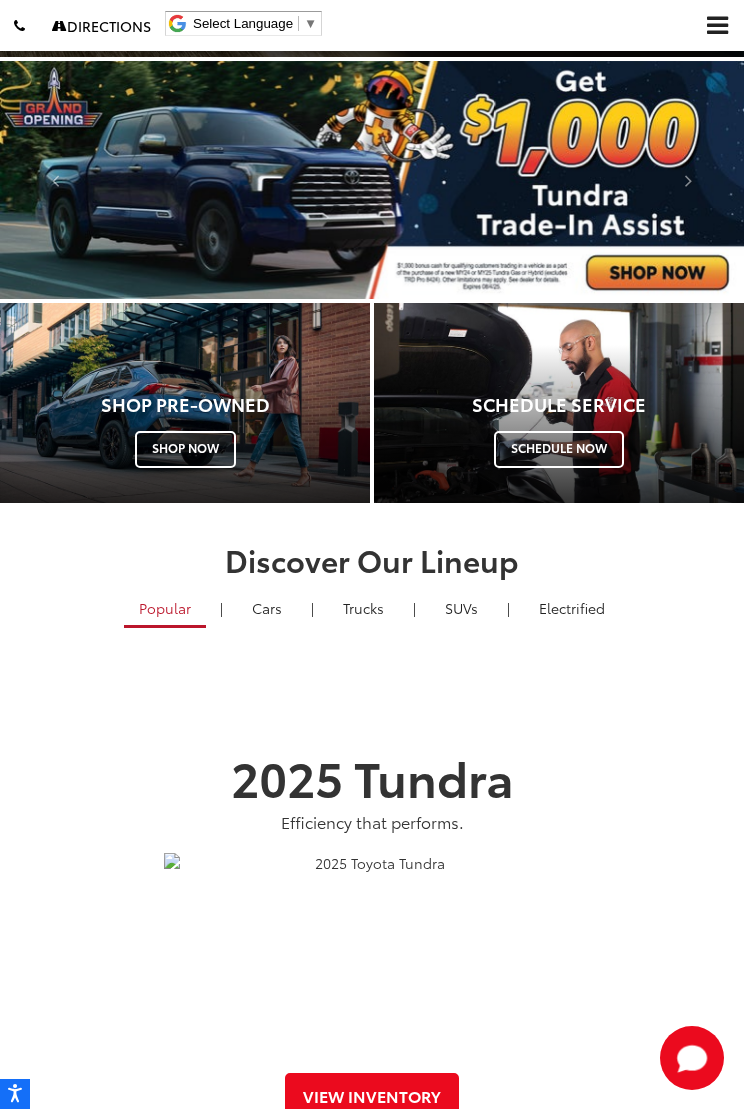 click on "Cars  &
Minivan" at bounding box center (267, 608) 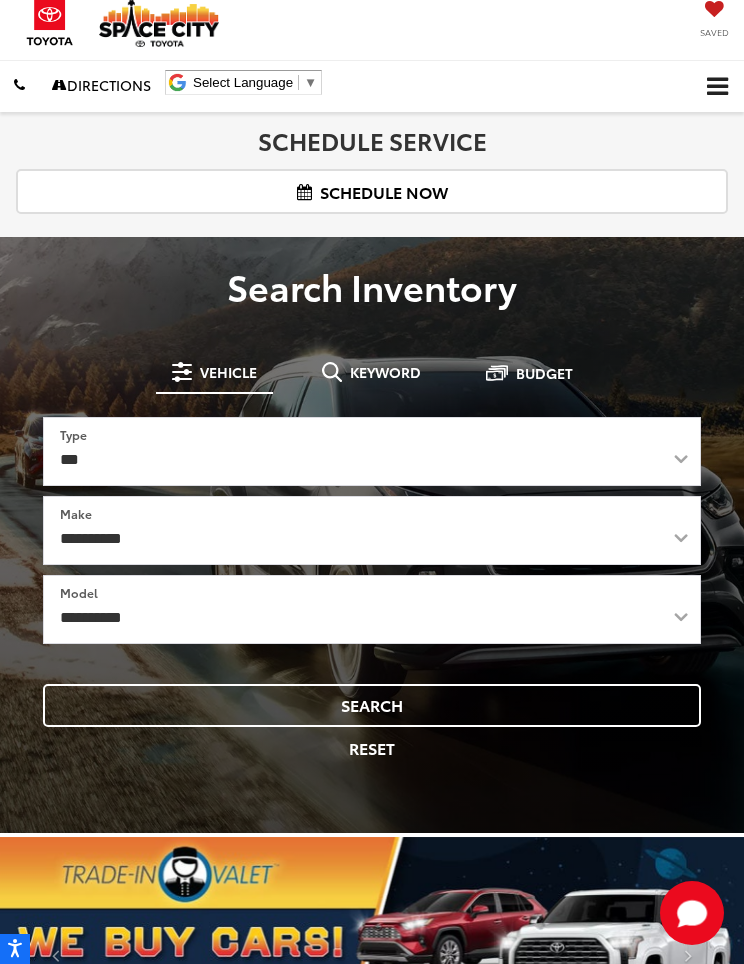 scroll, scrollTop: 0, scrollLeft: 0, axis: both 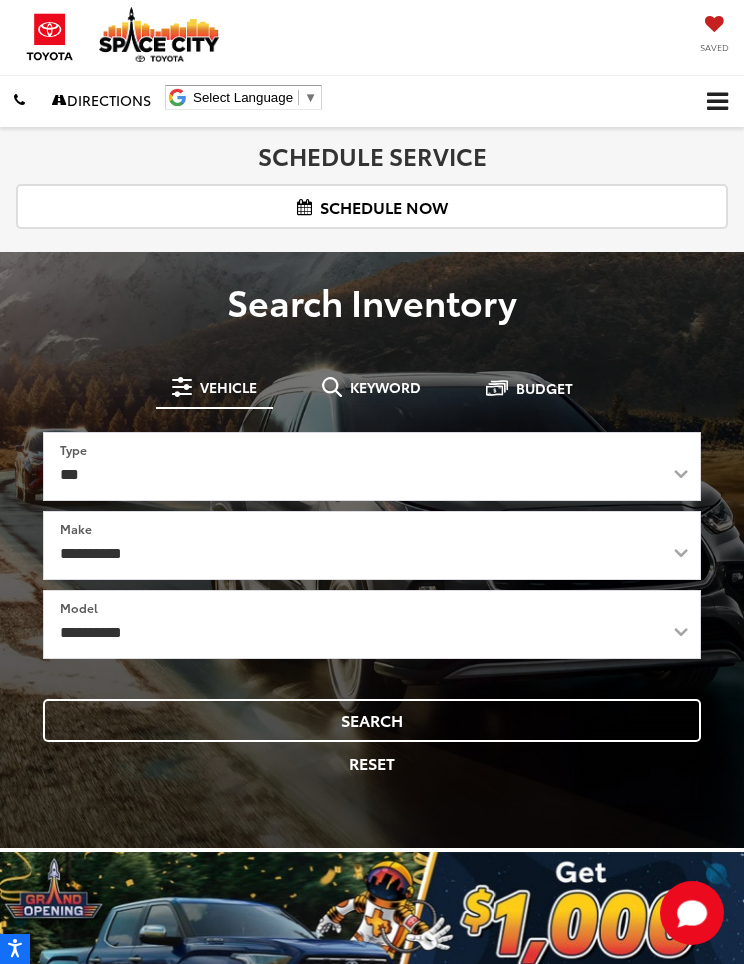 click on "Search" at bounding box center (372, 720) 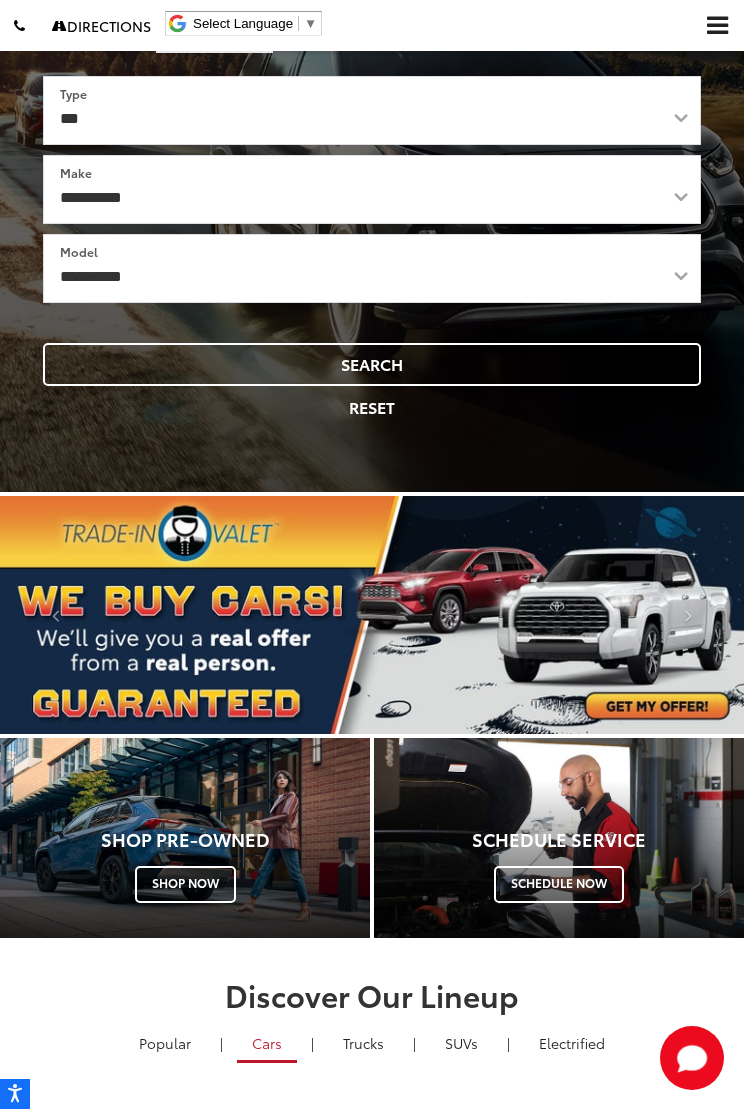scroll, scrollTop: 356, scrollLeft: 0, axis: vertical 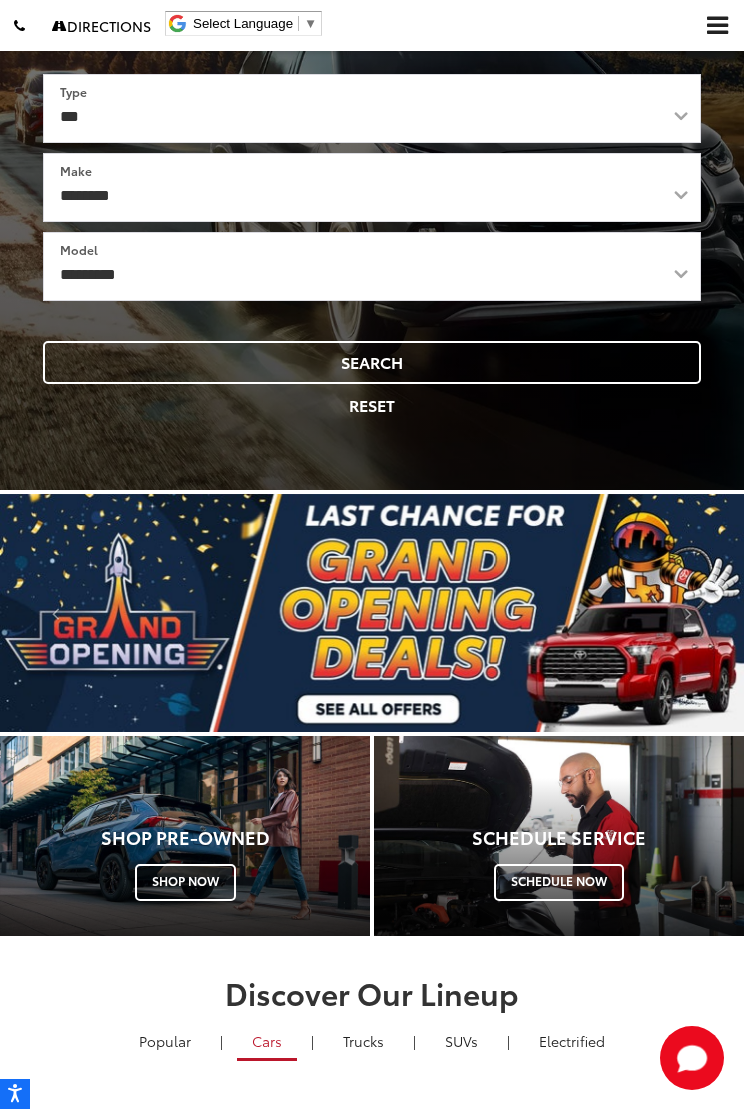 select on "******" 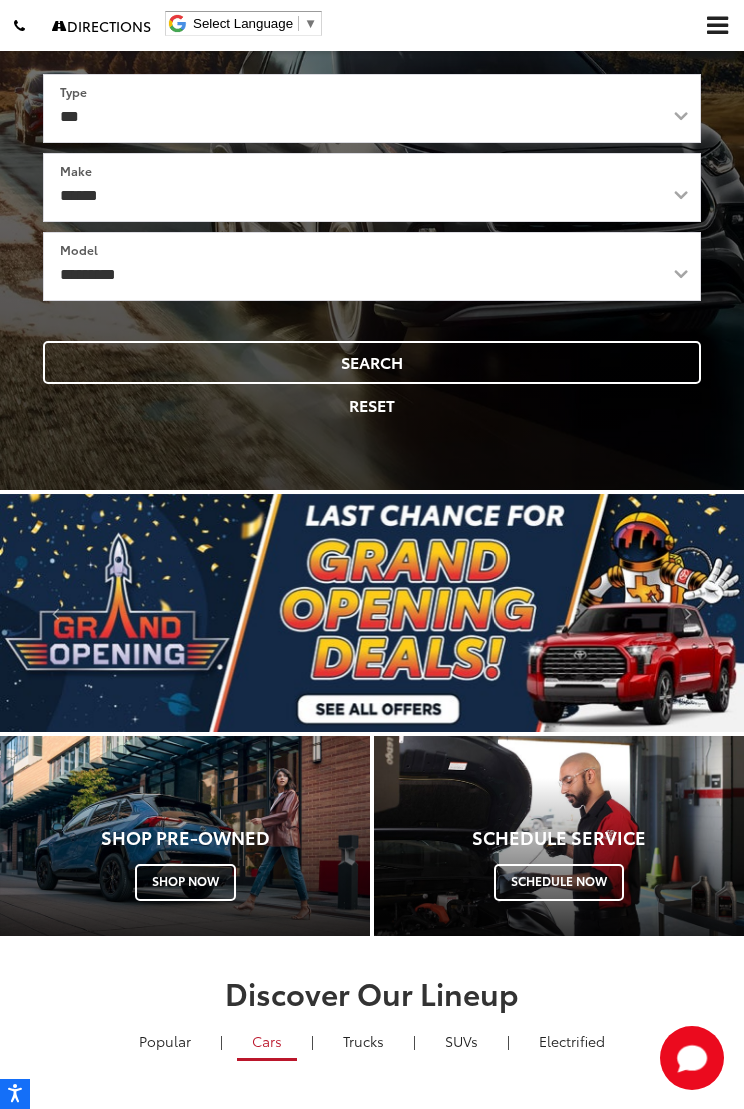 click at bounding box center [372, 613] 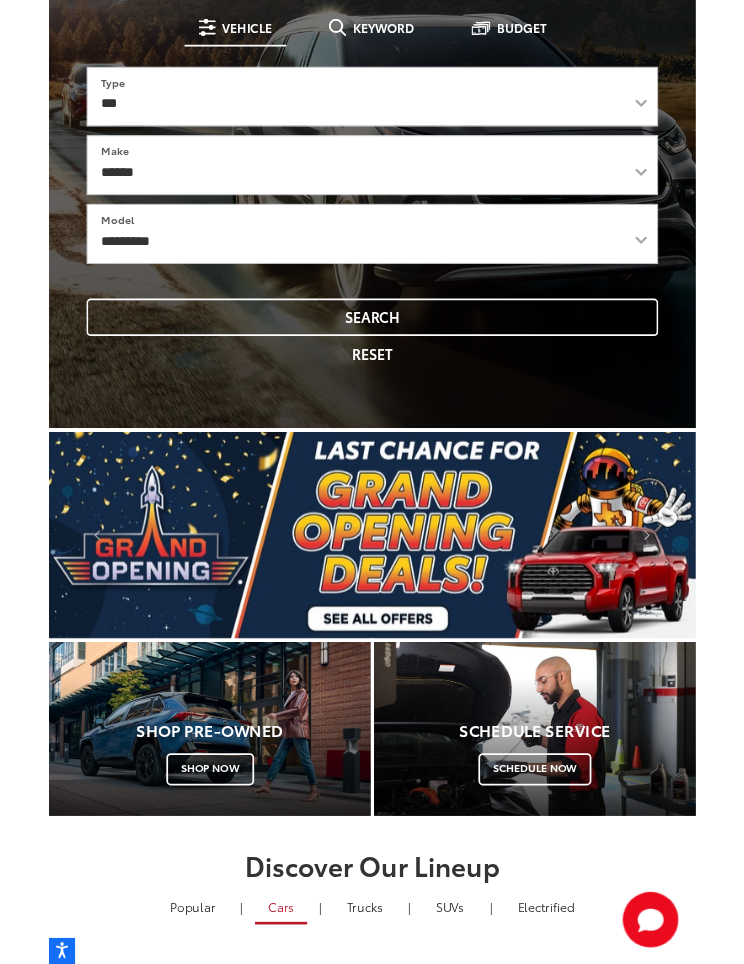scroll, scrollTop: 429, scrollLeft: 0, axis: vertical 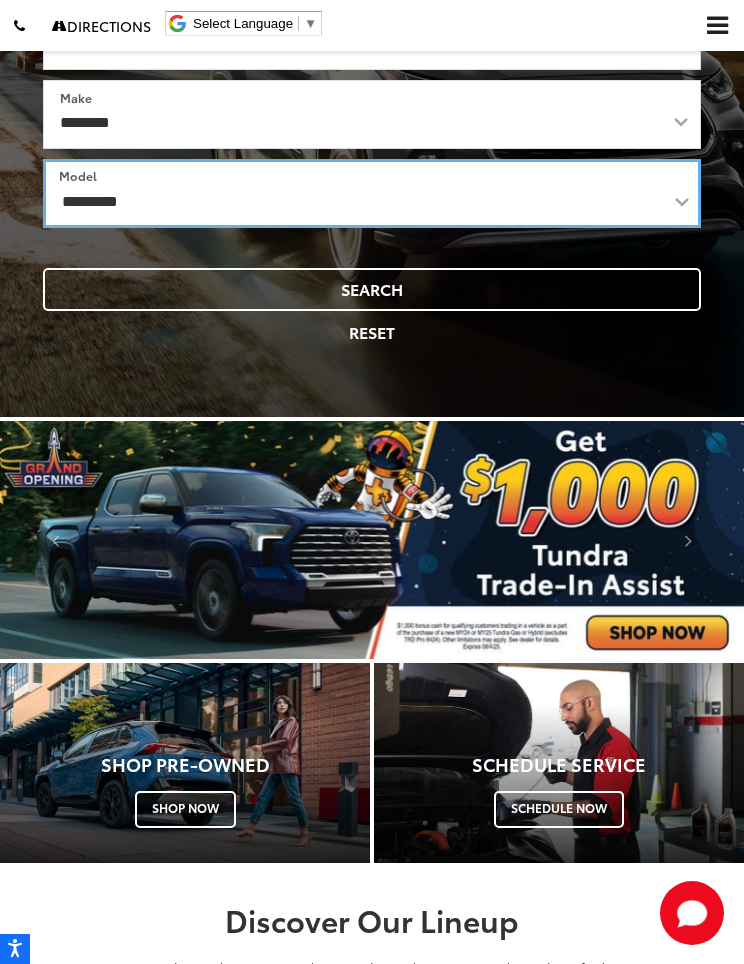click on "**********" at bounding box center (372, 193) 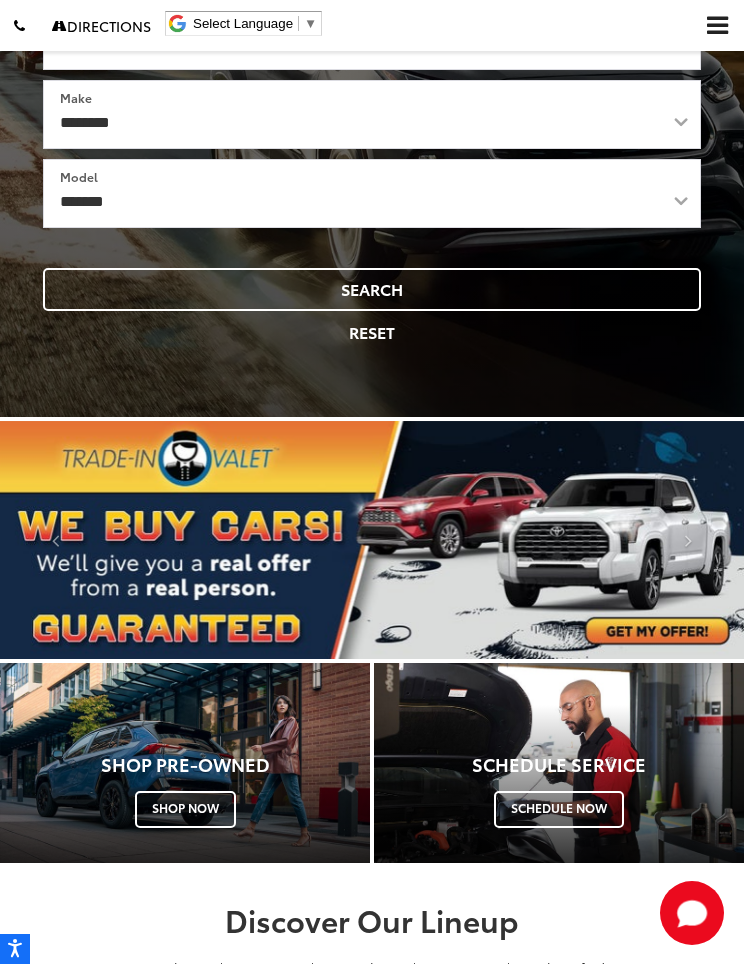 click on "Search" at bounding box center (372, 289) 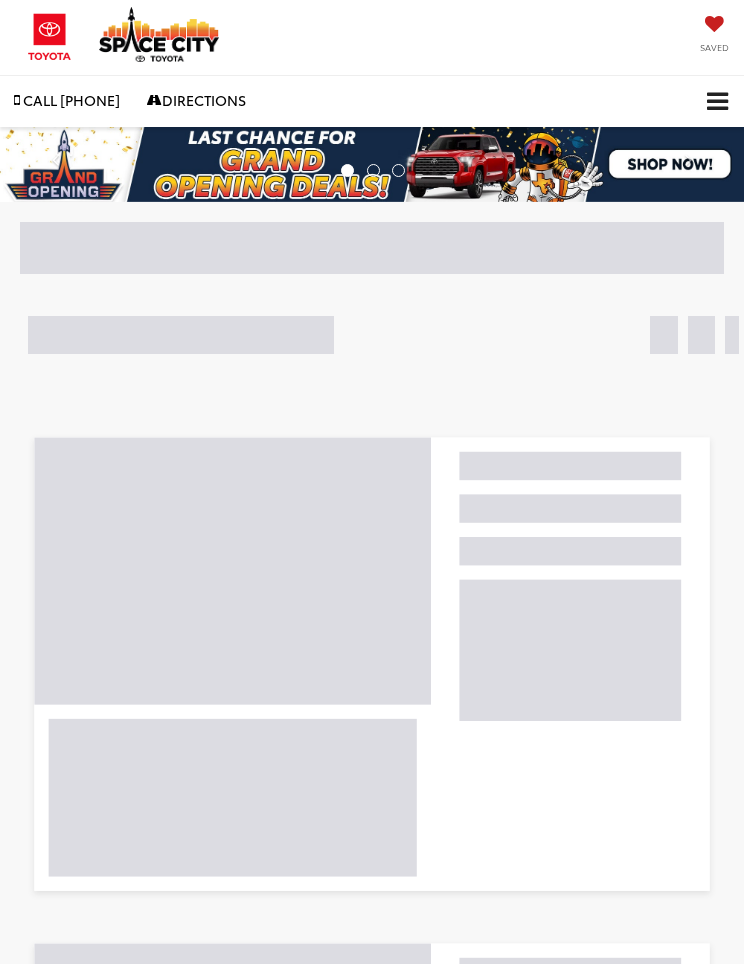 scroll, scrollTop: 0, scrollLeft: 0, axis: both 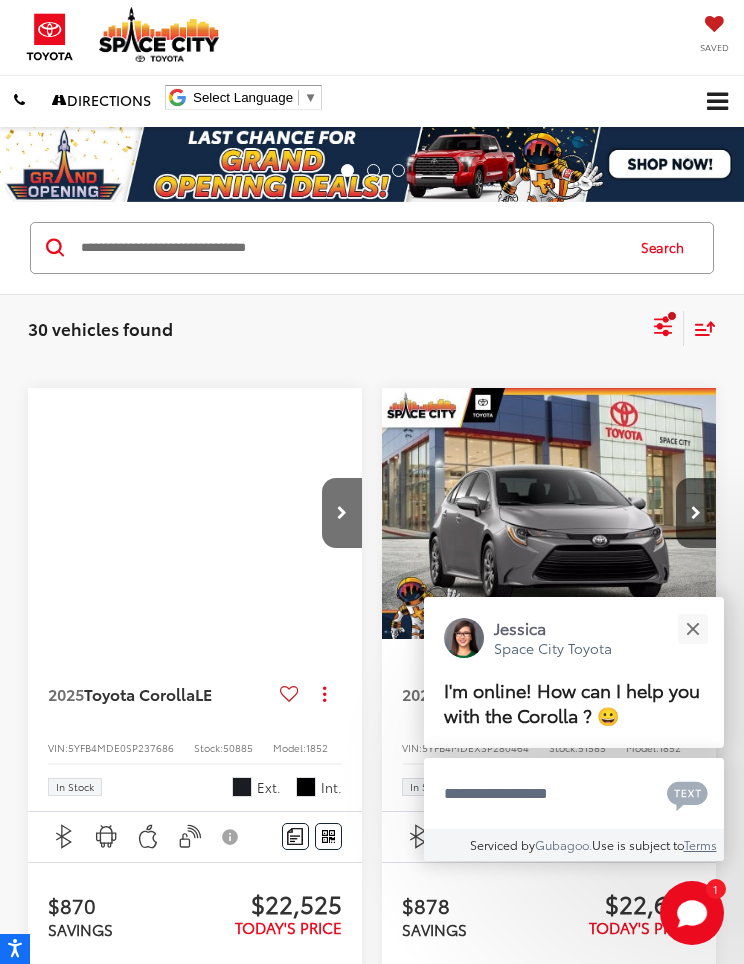 click at bounding box center (692, 628) 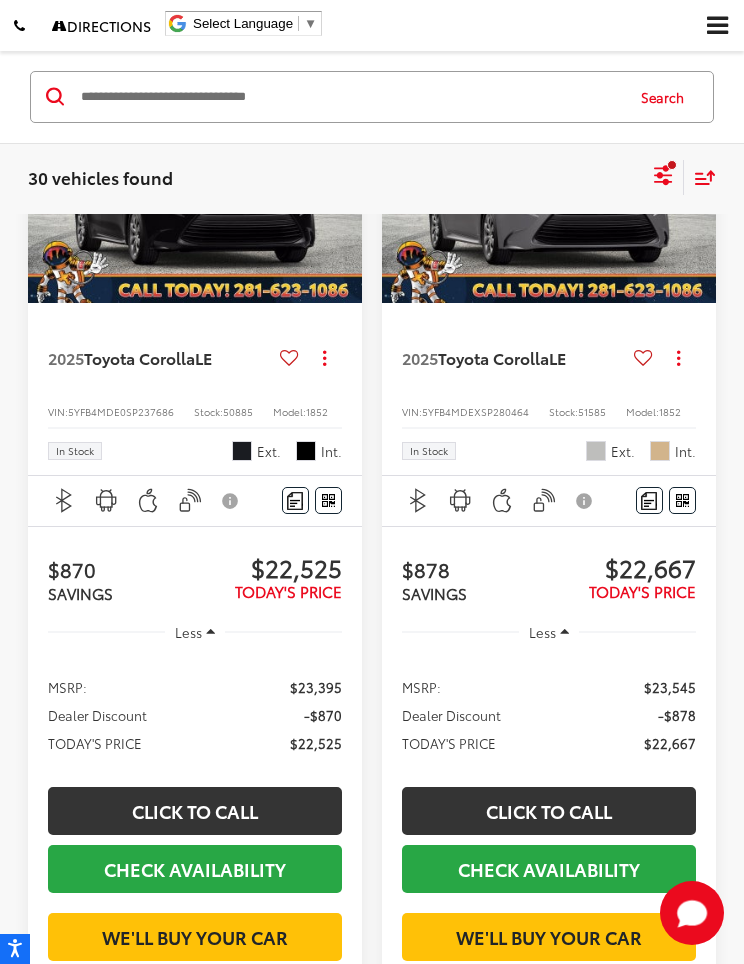 scroll, scrollTop: 0, scrollLeft: 0, axis: both 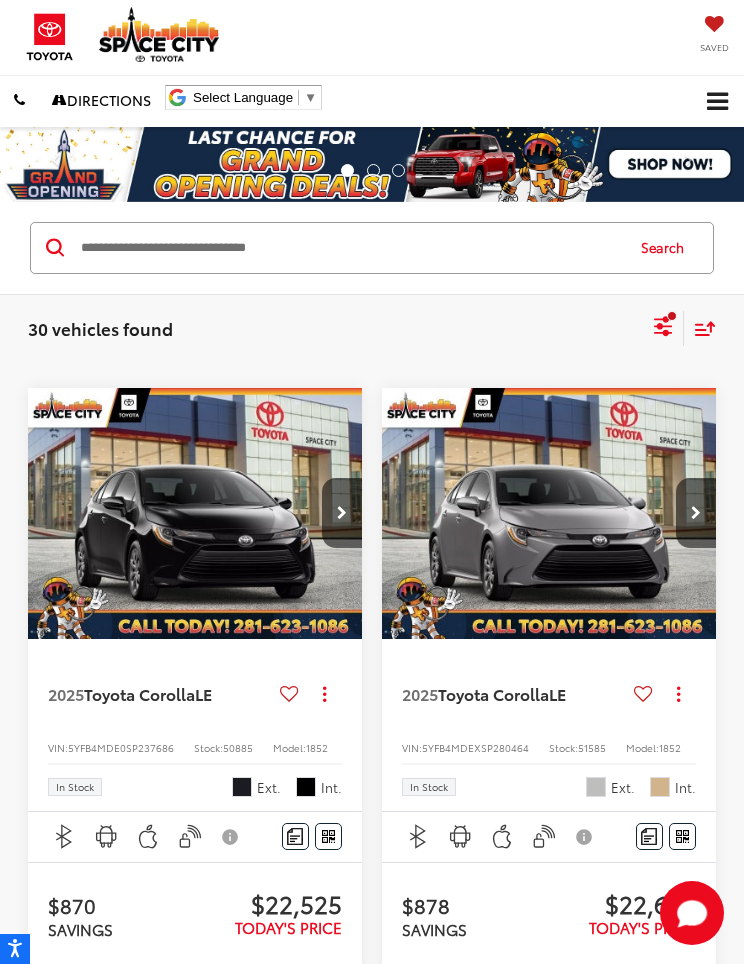 click at bounding box center [350, 248] 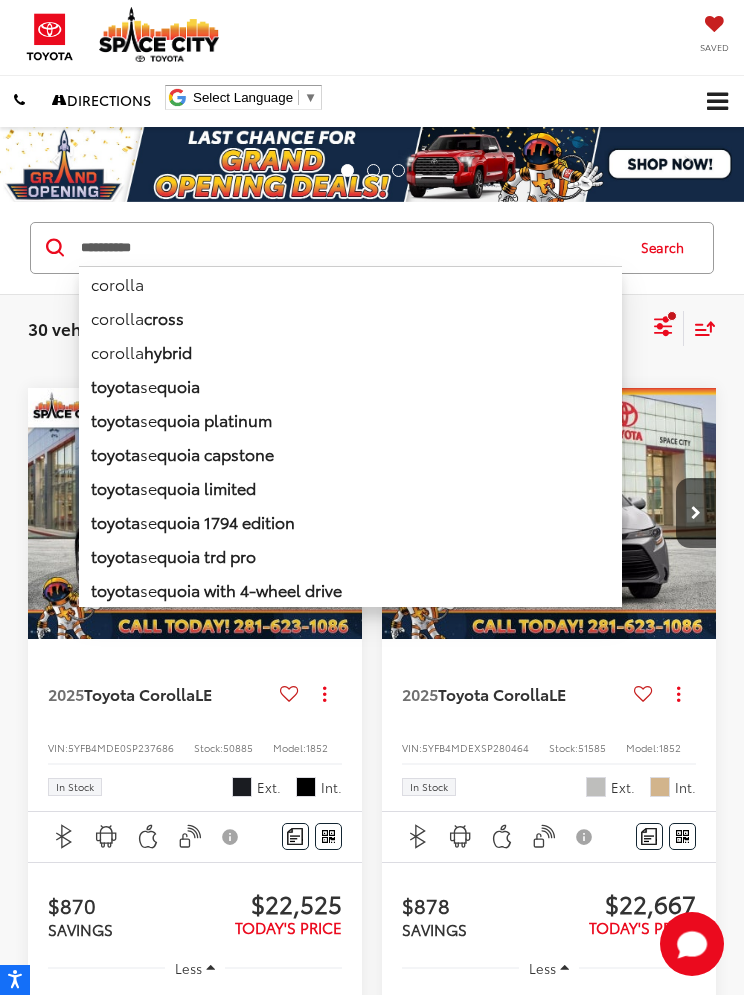 type on "**********" 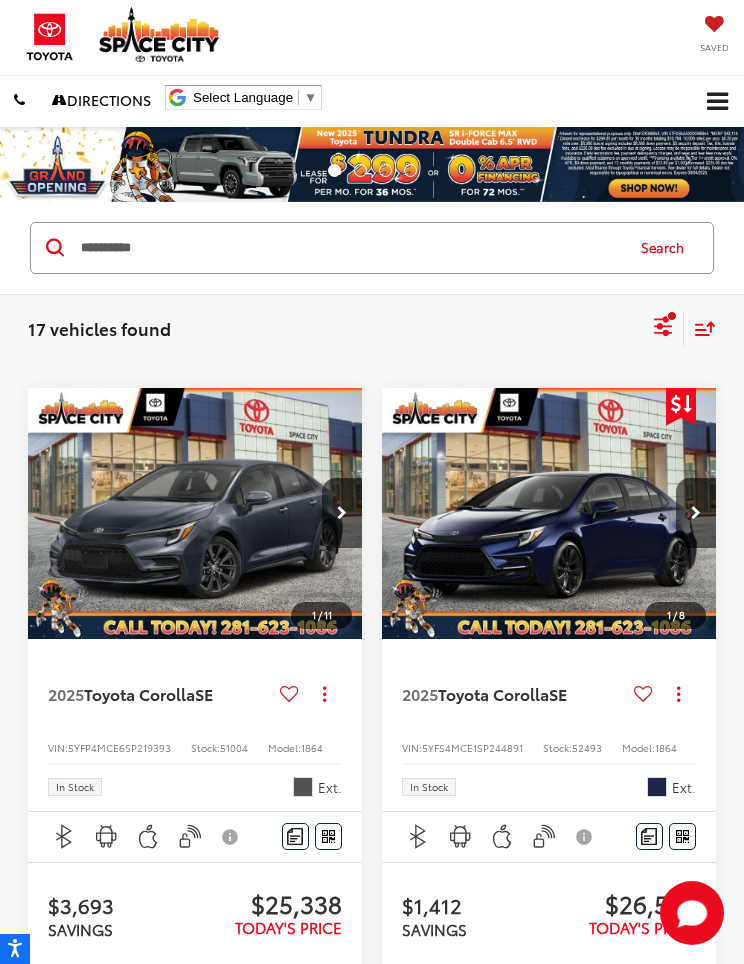 click at bounding box center (696, 513) 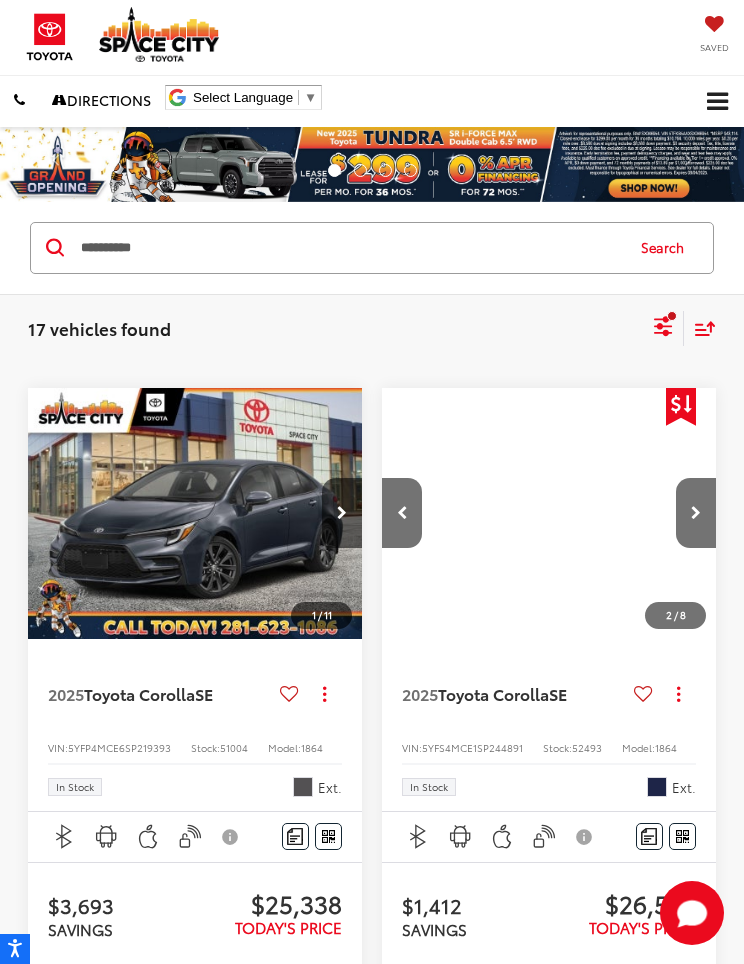 scroll, scrollTop: 0, scrollLeft: 337, axis: horizontal 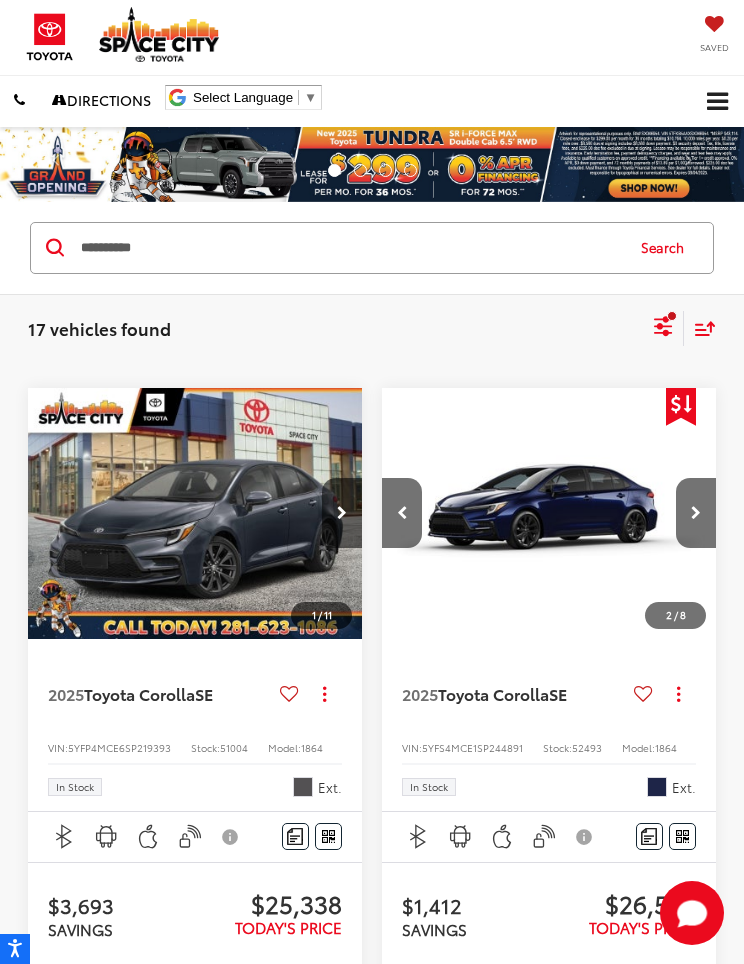 click at bounding box center (696, 513) 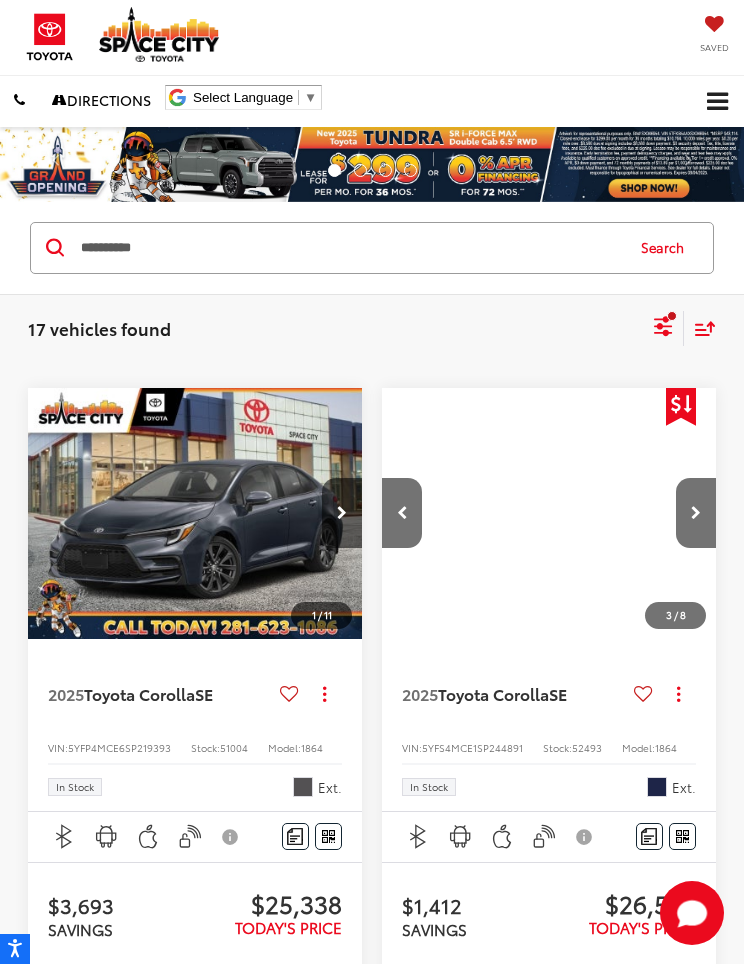 scroll, scrollTop: 0, scrollLeft: 674, axis: horizontal 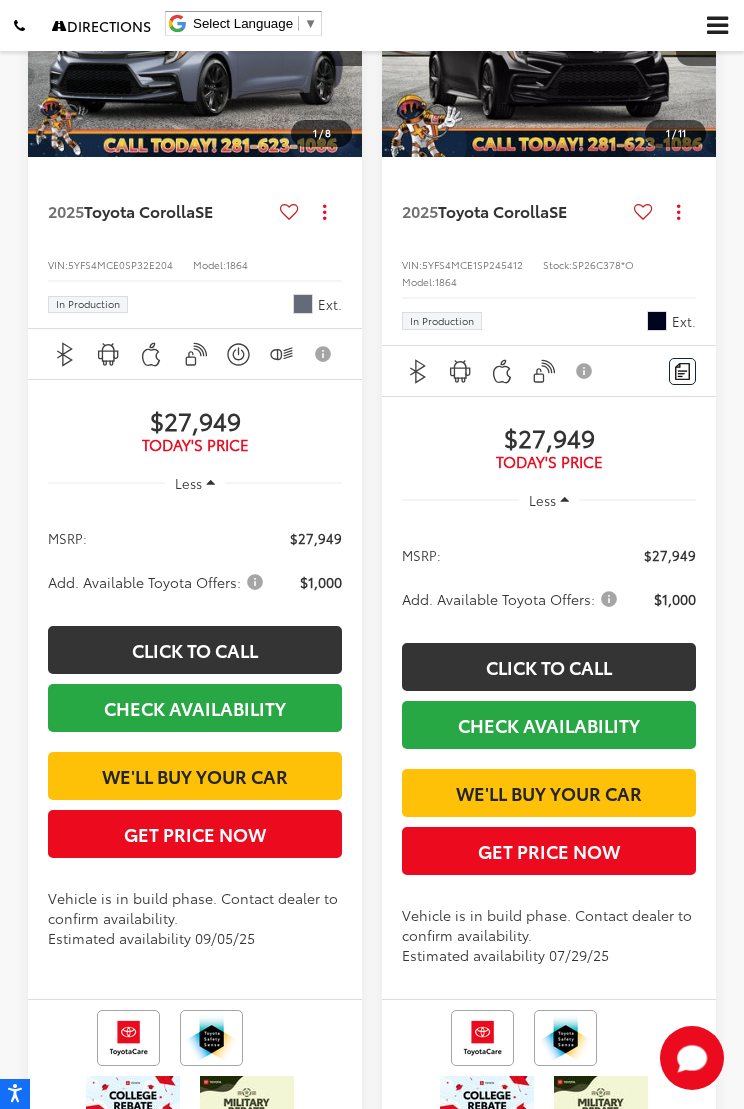 click at bounding box center [195, 31] 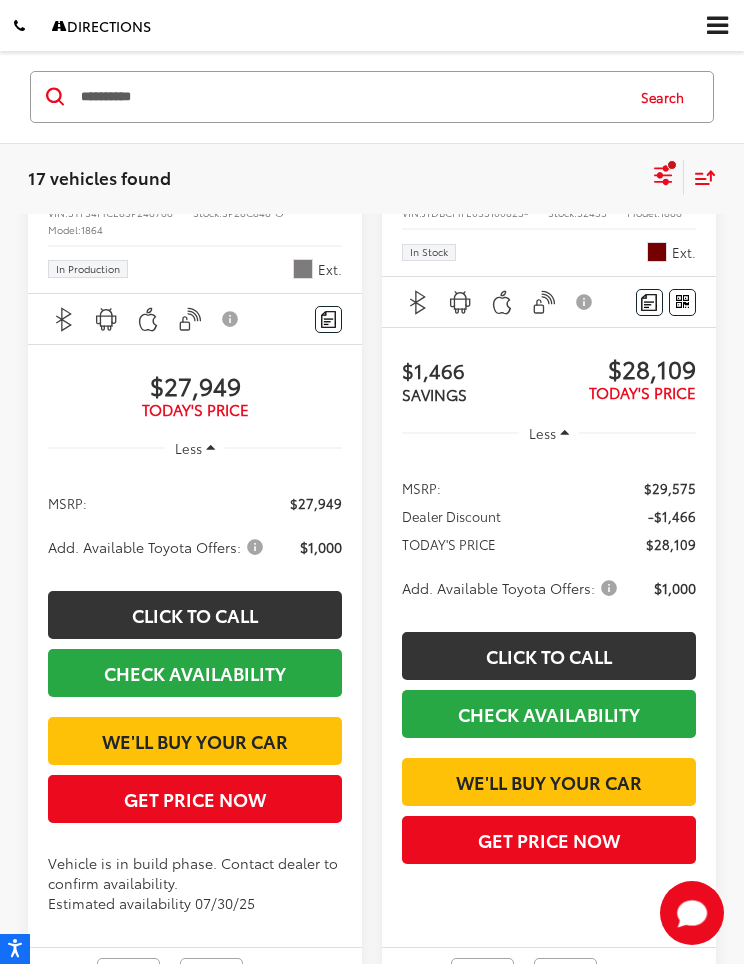 scroll, scrollTop: 7109, scrollLeft: 0, axis: vertical 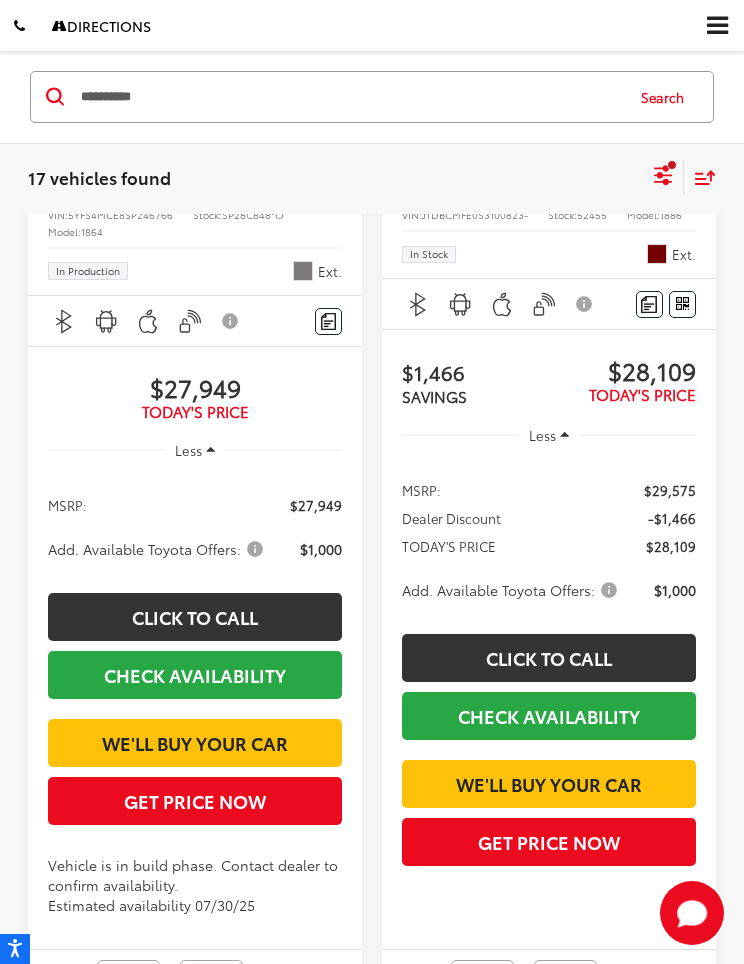 click at bounding box center [696, -19] 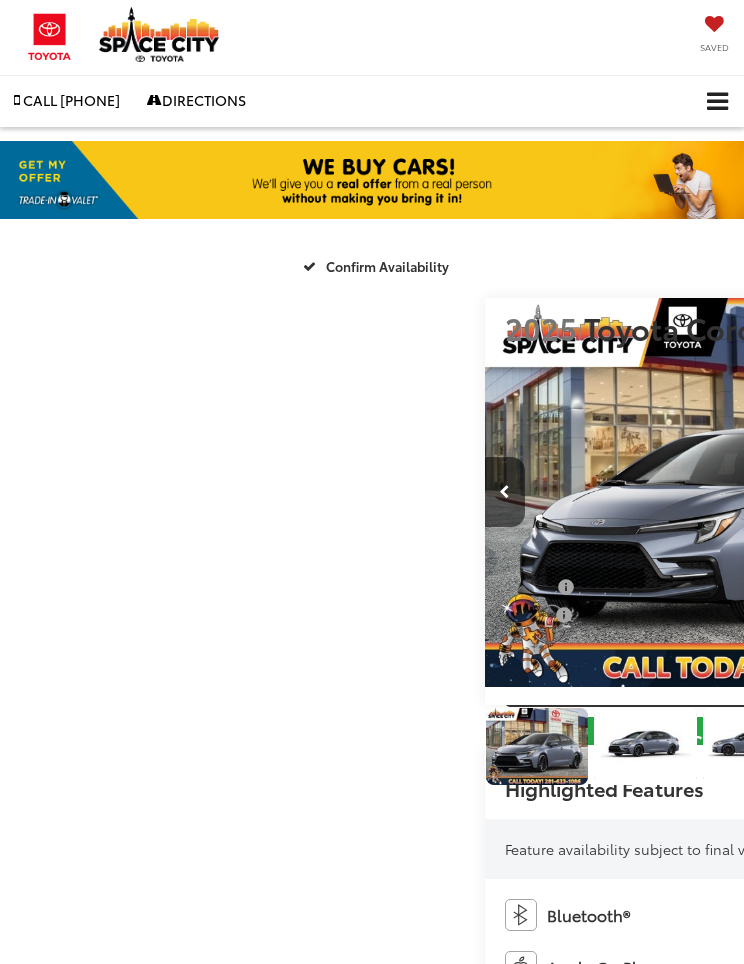 scroll, scrollTop: 0, scrollLeft: 0, axis: both 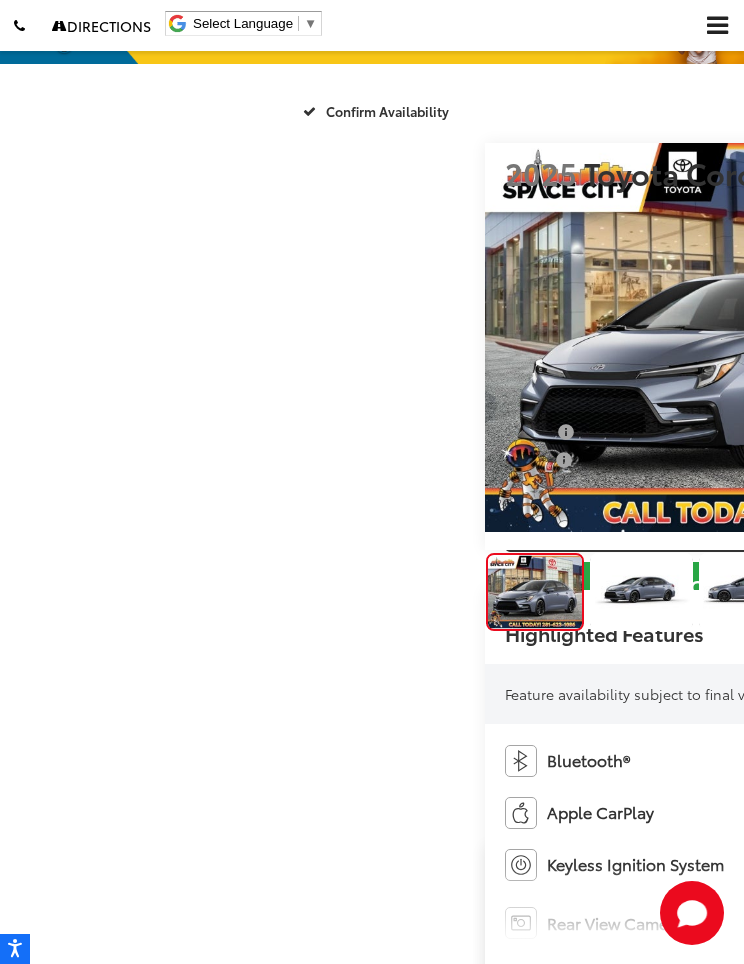 click at bounding box center (984, 337) 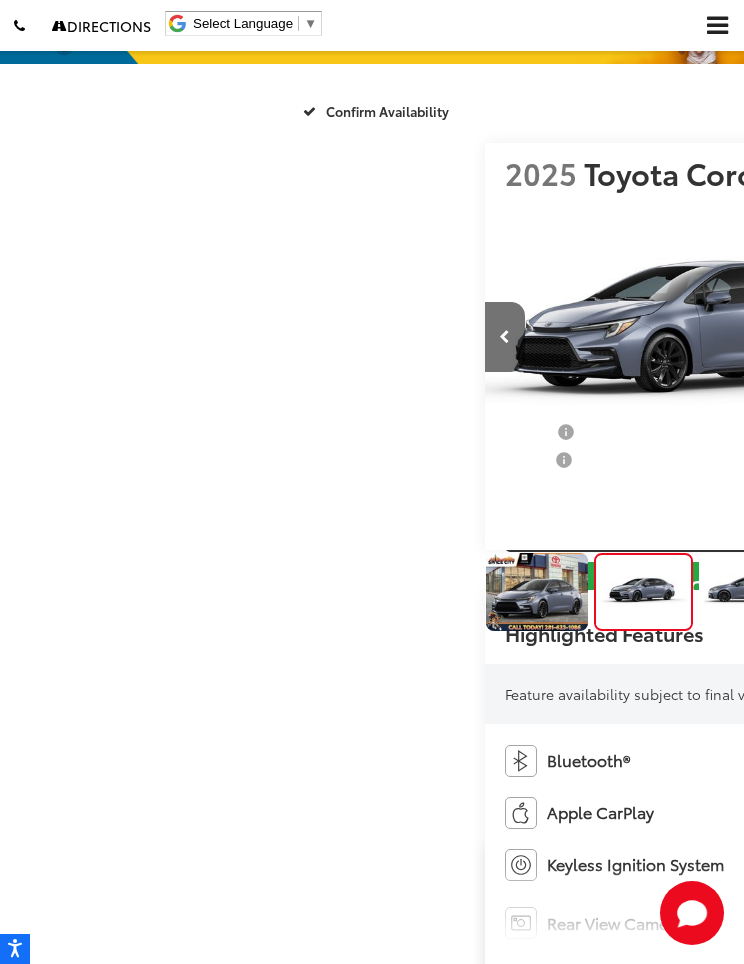 scroll, scrollTop: 0, scrollLeft: 744, axis: horizontal 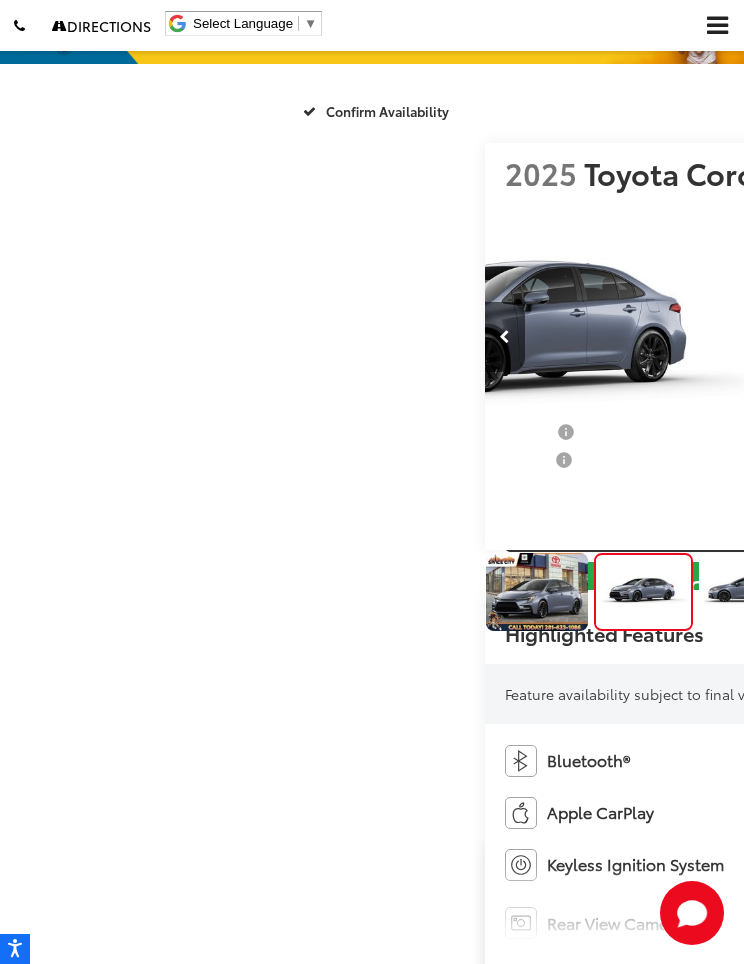 click at bounding box center [984, 337] 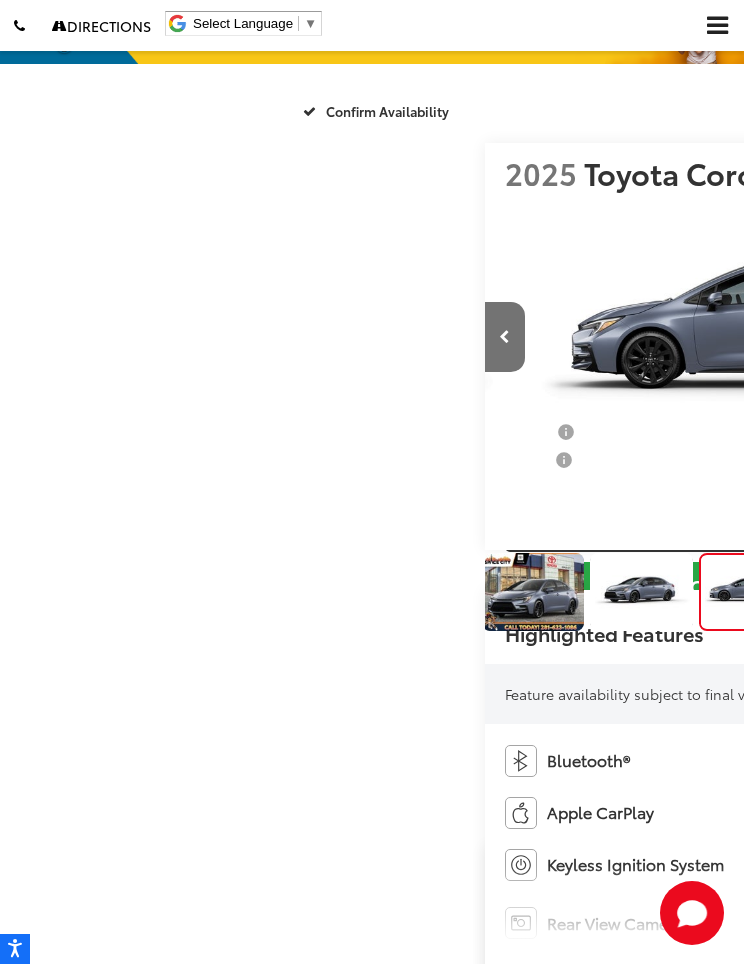 scroll, scrollTop: 0, scrollLeft: 1411, axis: horizontal 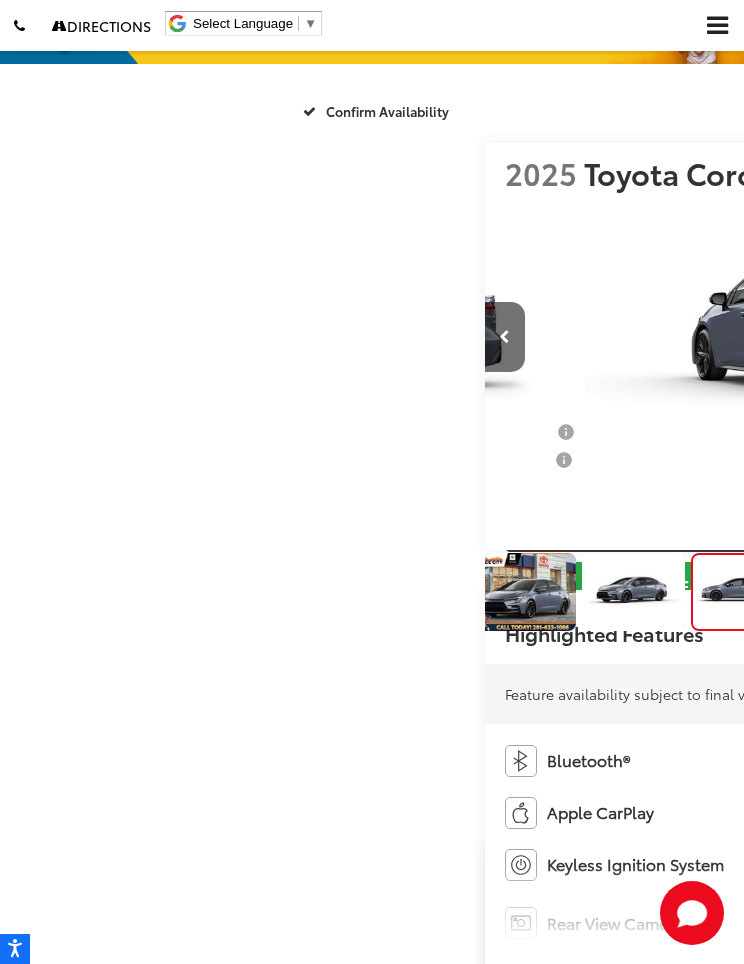 click at bounding box center (984, 337) 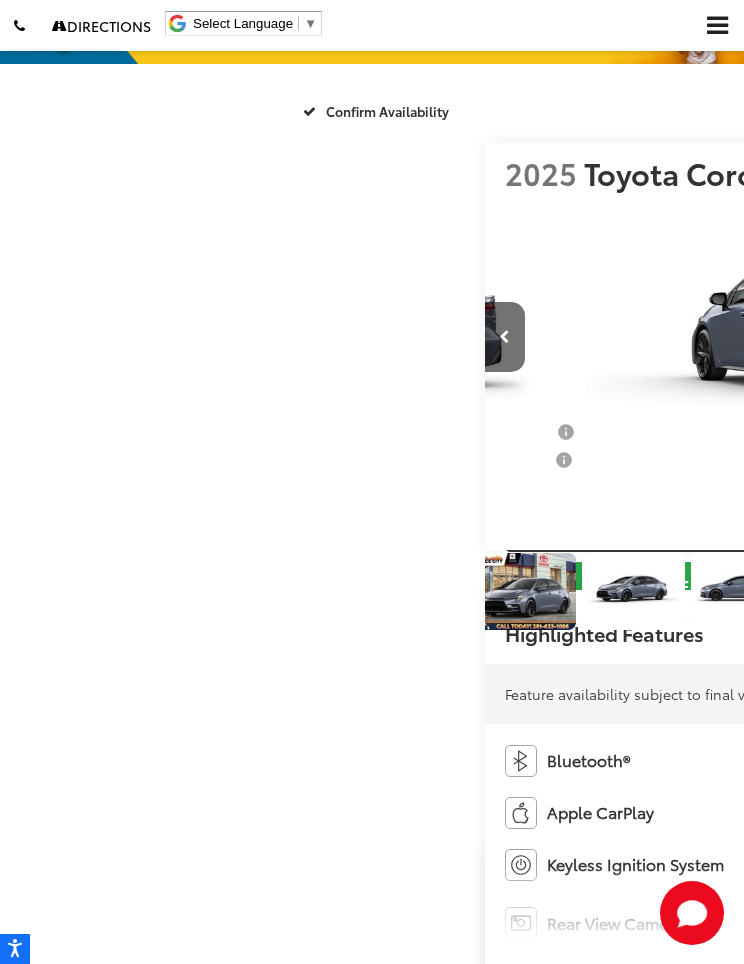 scroll, scrollTop: 0, scrollLeft: 71, axis: horizontal 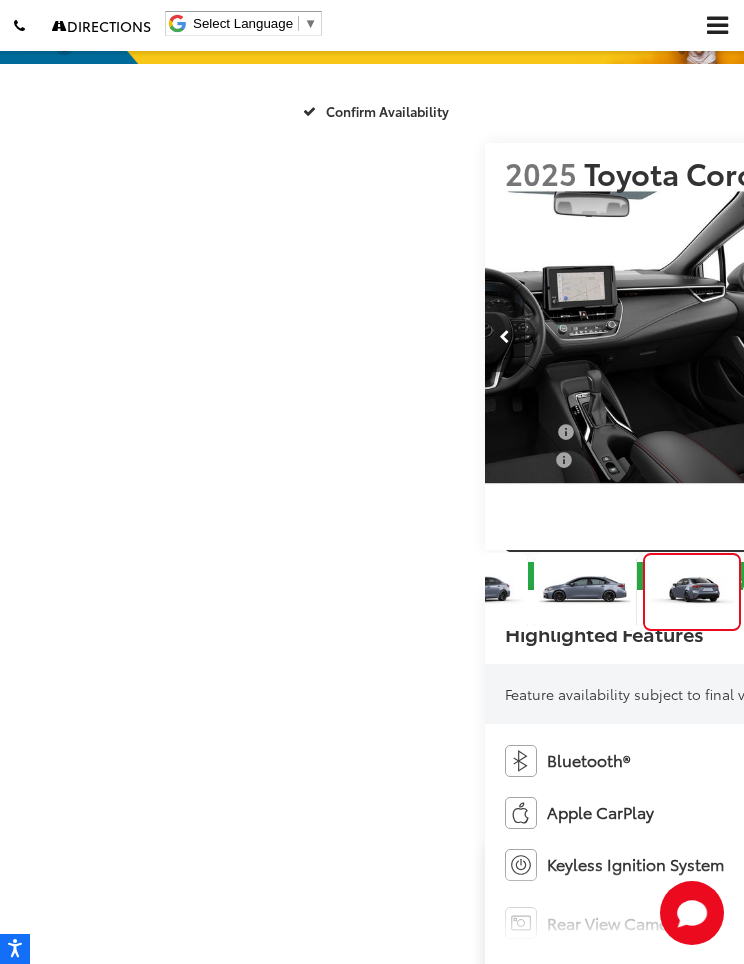 click at bounding box center (984, 337) 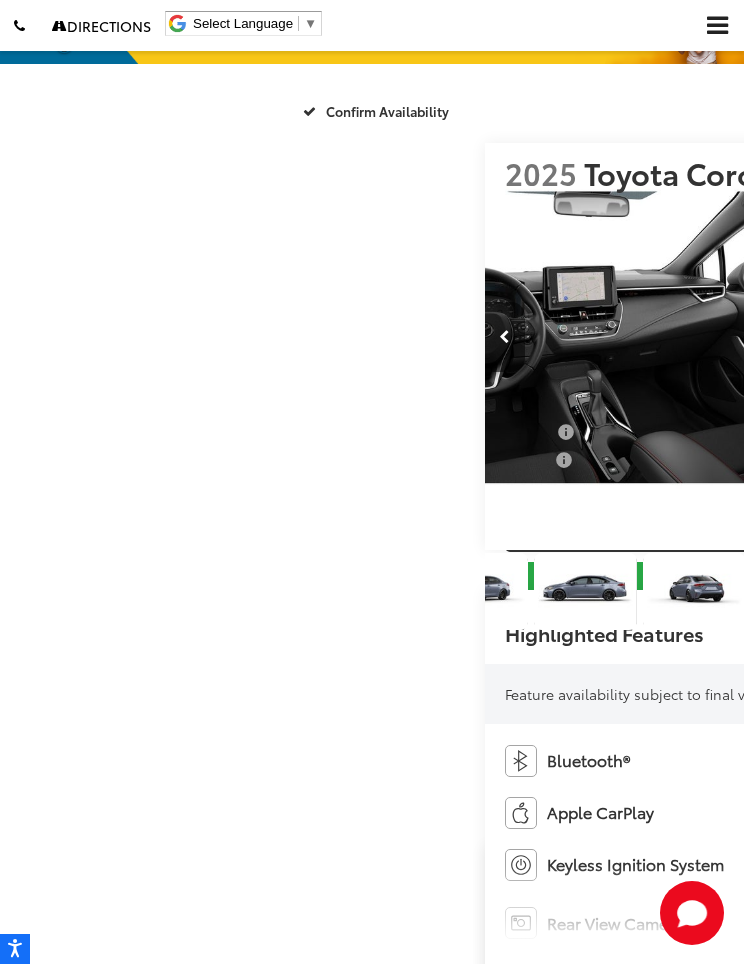 scroll, scrollTop: 0, scrollLeft: 2515, axis: horizontal 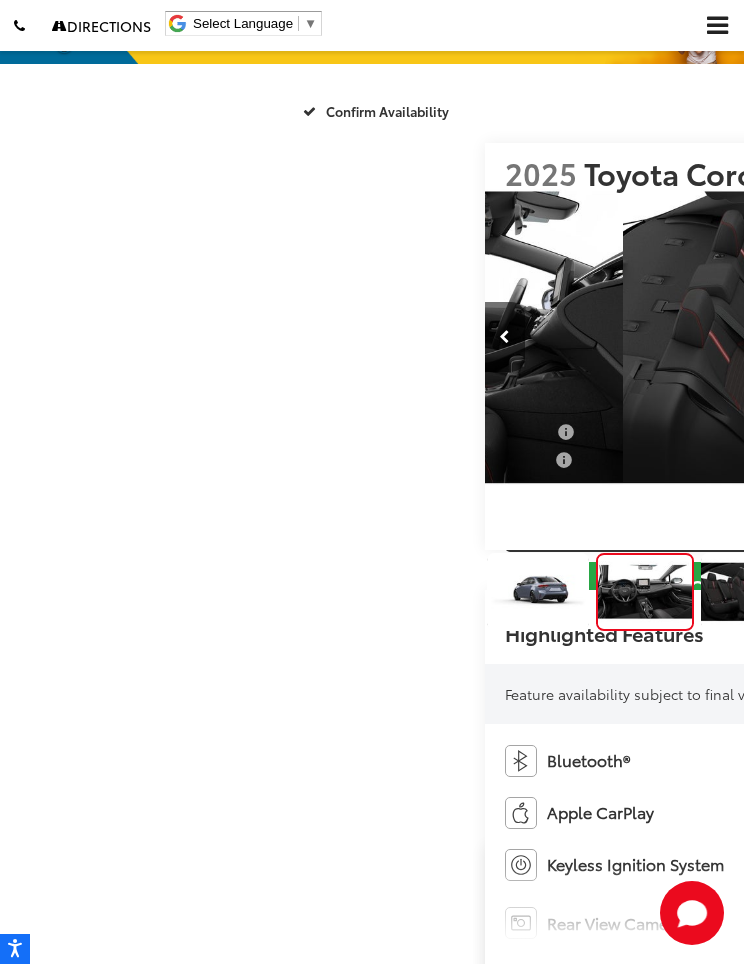 click at bounding box center (984, 337) 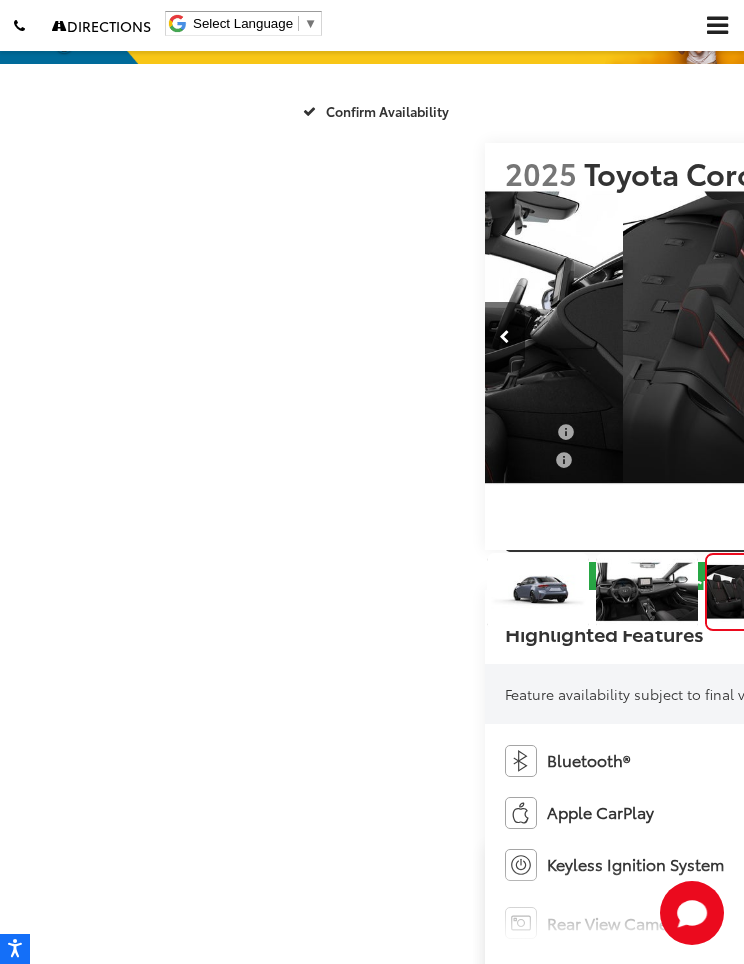 scroll, scrollTop: 0, scrollLeft: 3640, axis: horizontal 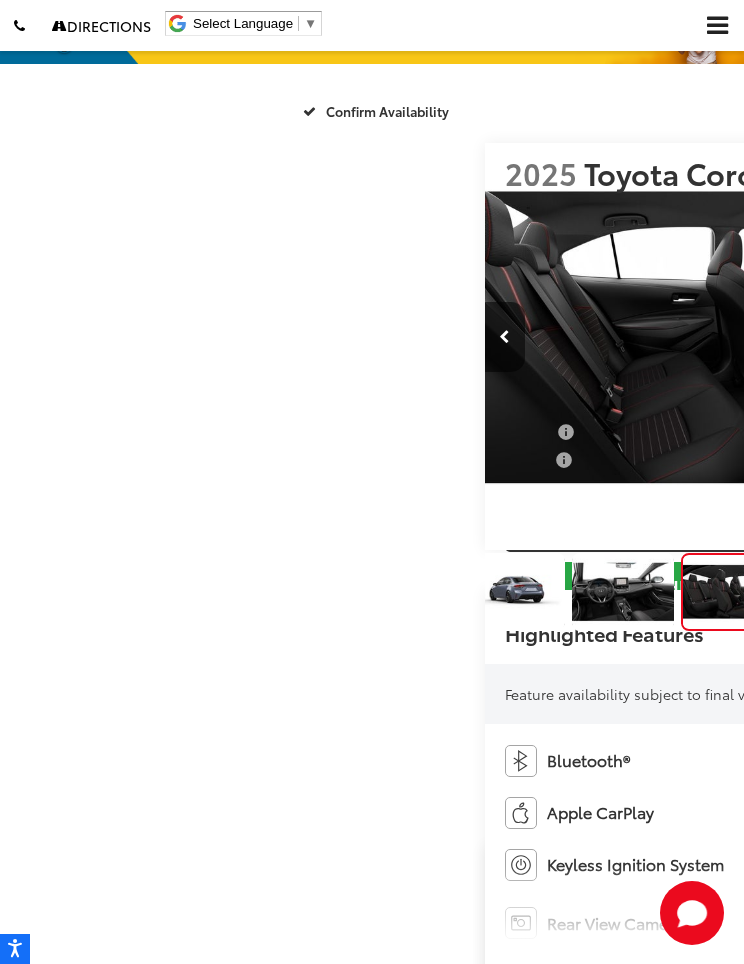 click at bounding box center (984, 337) 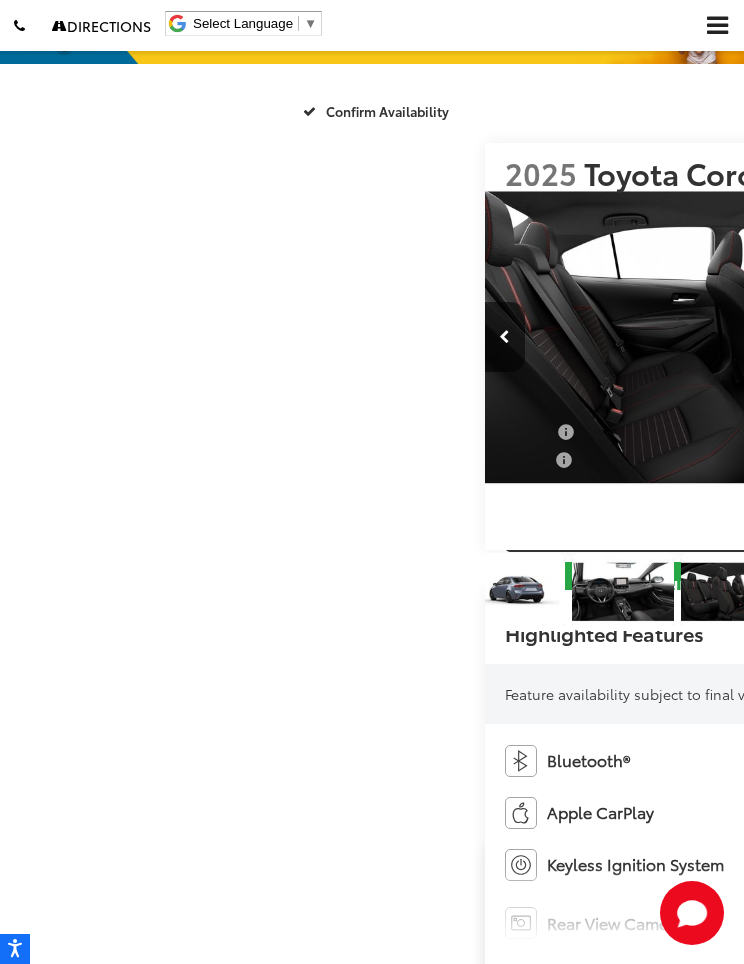 scroll, scrollTop: 0, scrollLeft: 4416, axis: horizontal 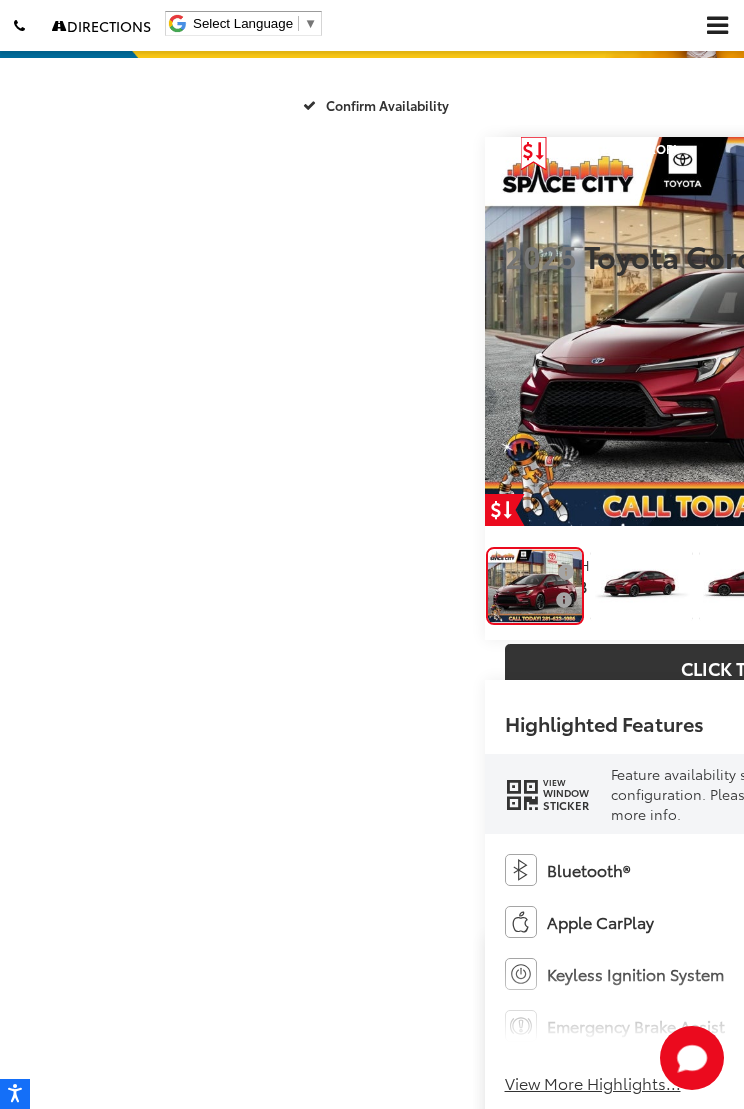 click at bounding box center (984, 331) 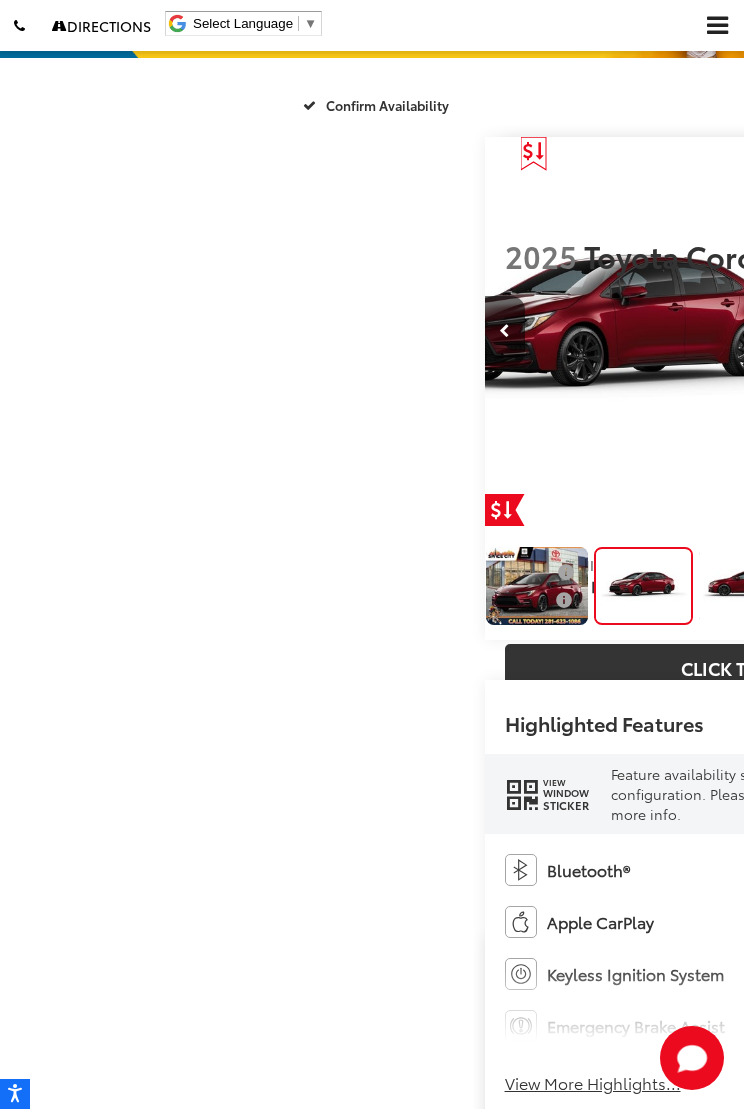 scroll, scrollTop: 0, scrollLeft: 744, axis: horizontal 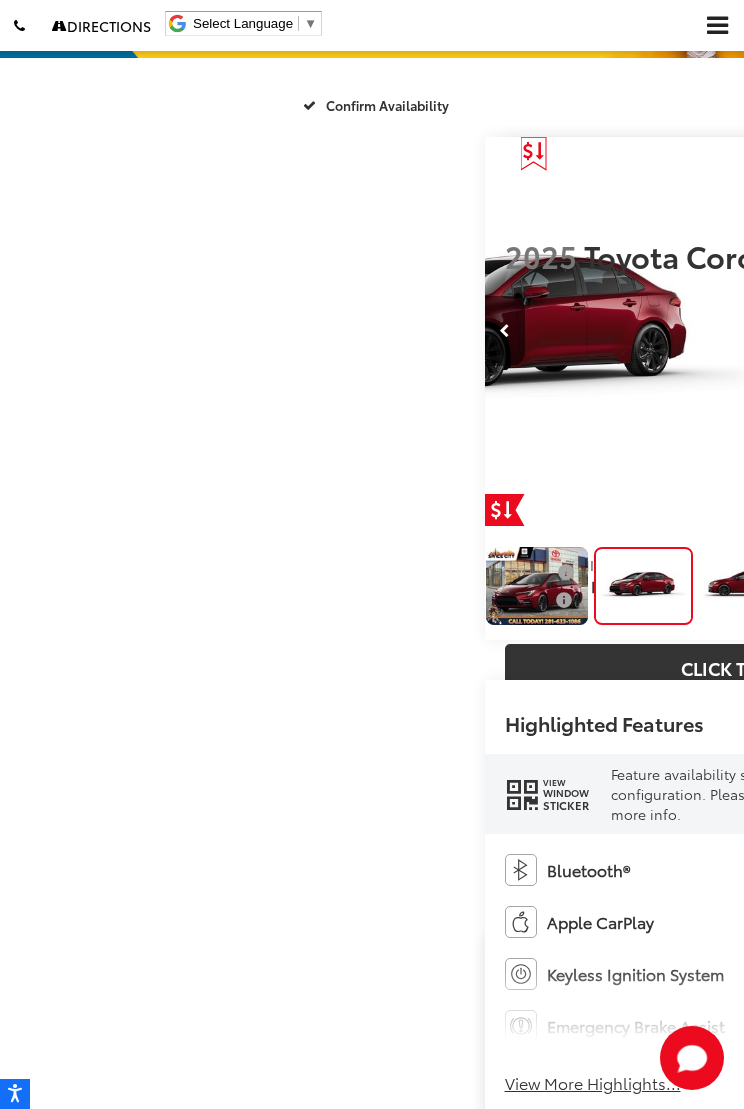 click at bounding box center [984, 331] 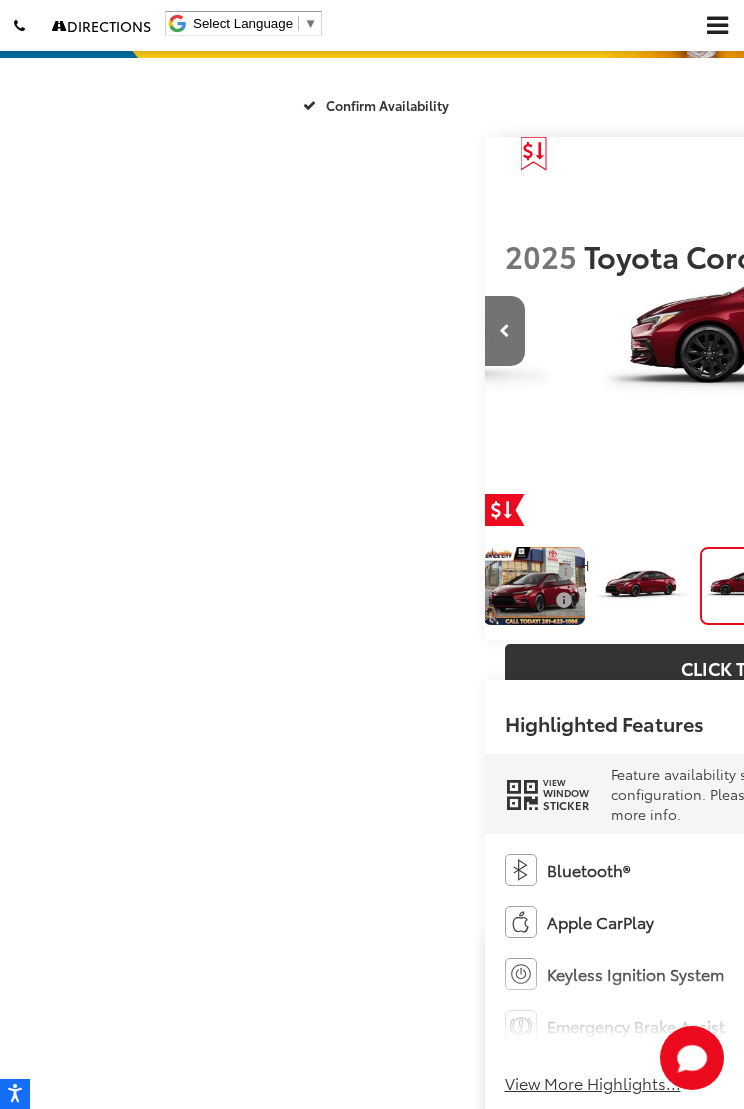 scroll, scrollTop: 0, scrollLeft: 1368, axis: horizontal 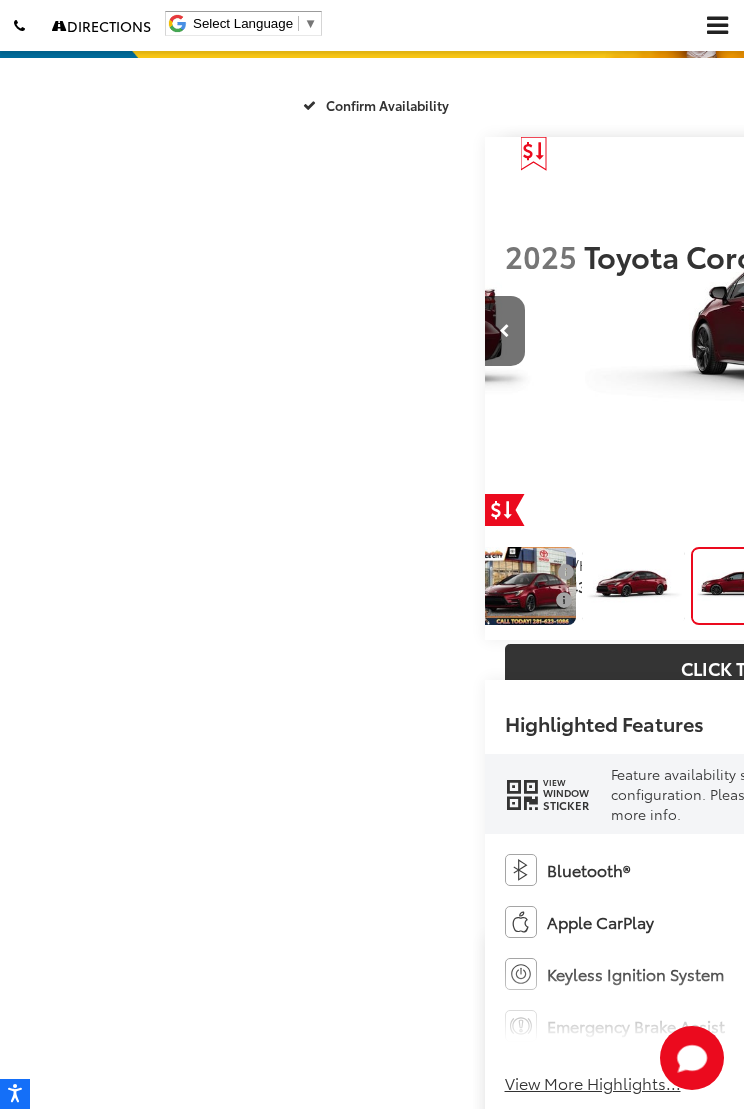 click at bounding box center (984, 331) 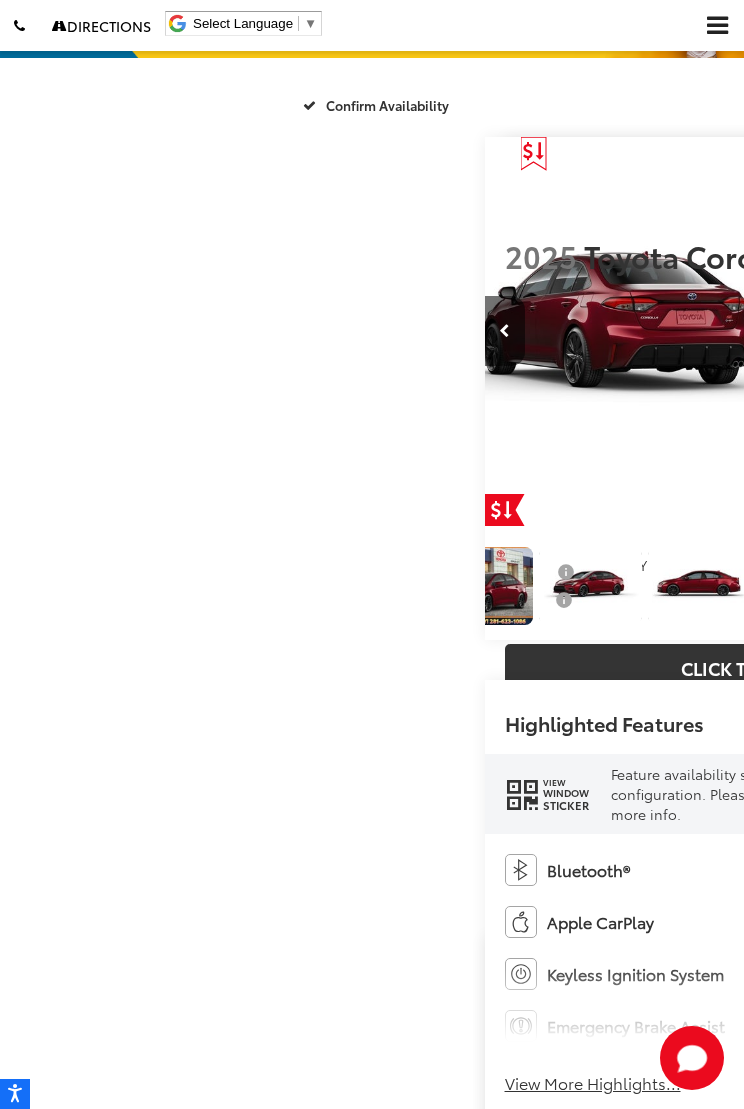 scroll, scrollTop: 0, scrollLeft: 2070, axis: horizontal 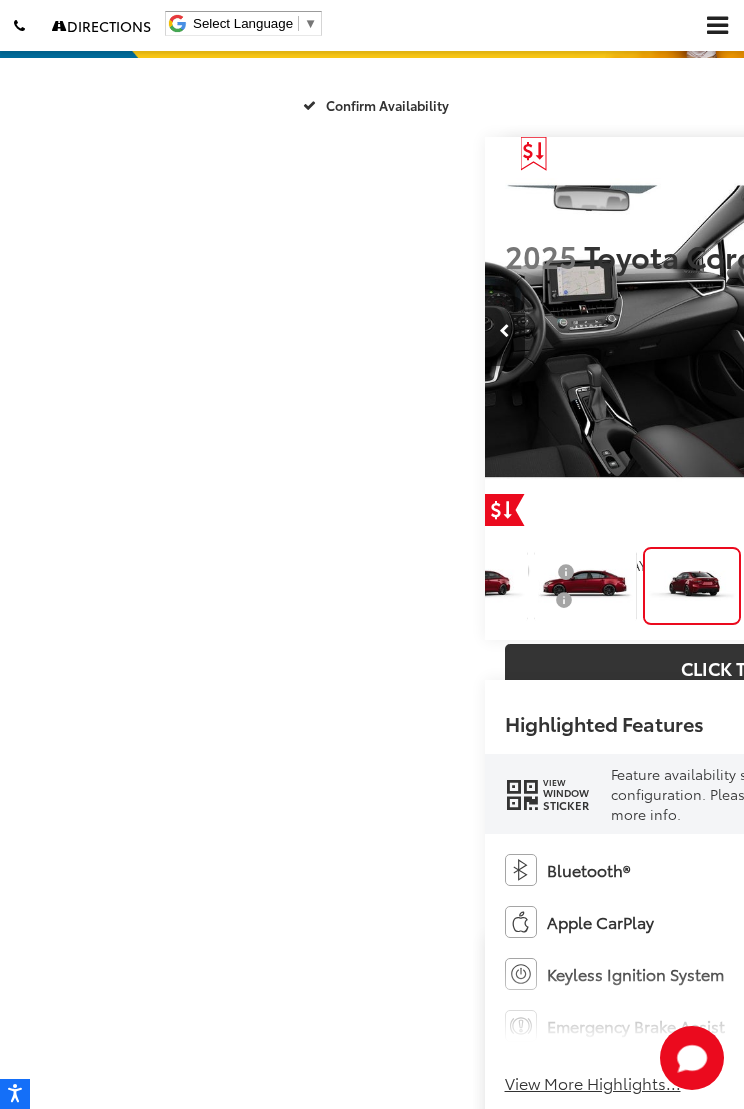 click at bounding box center (984, 331) 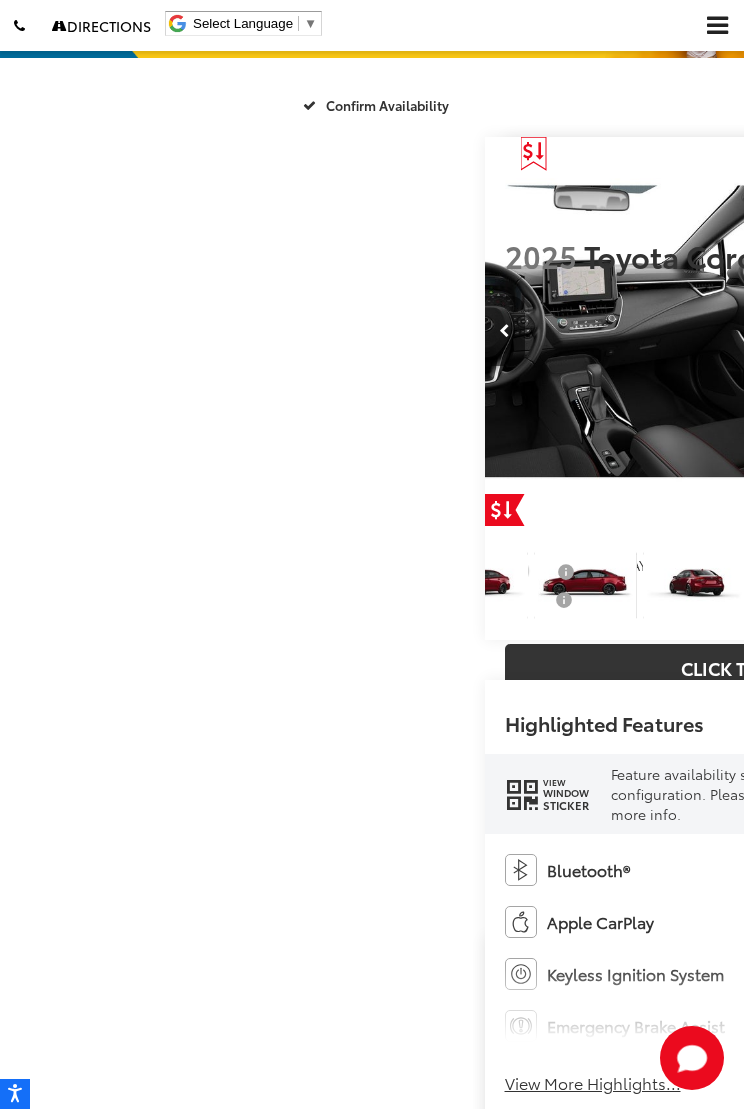 scroll, scrollTop: 0, scrollLeft: 2861, axis: horizontal 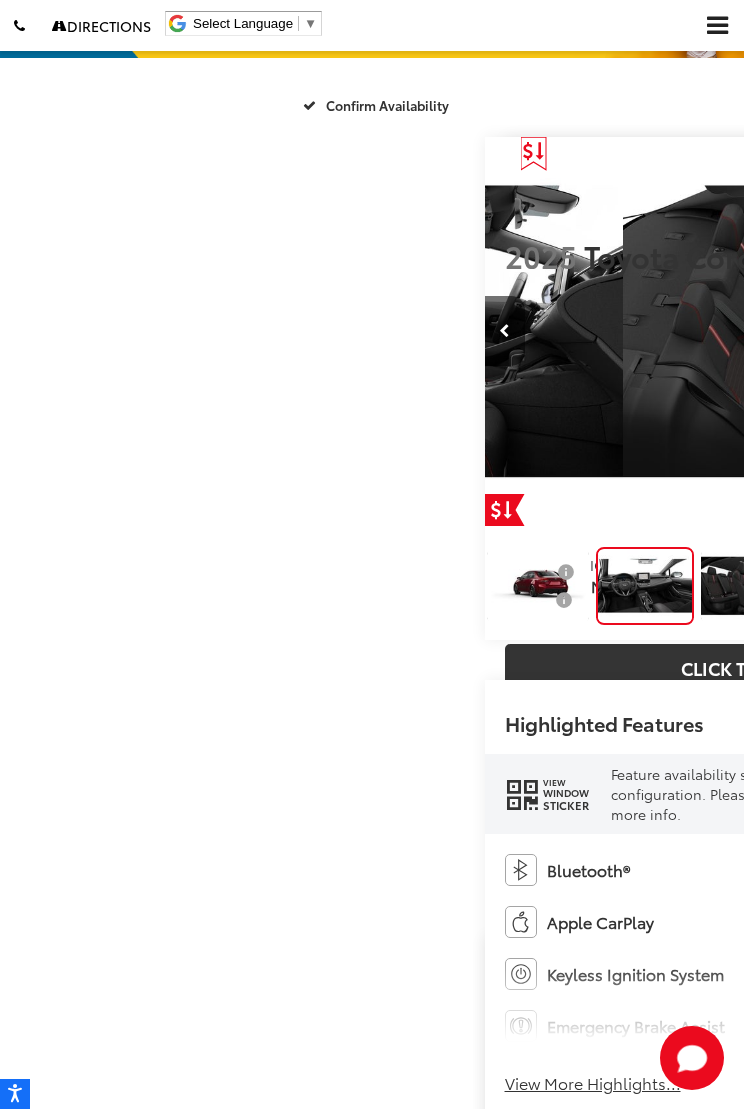 click at bounding box center [984, 331] 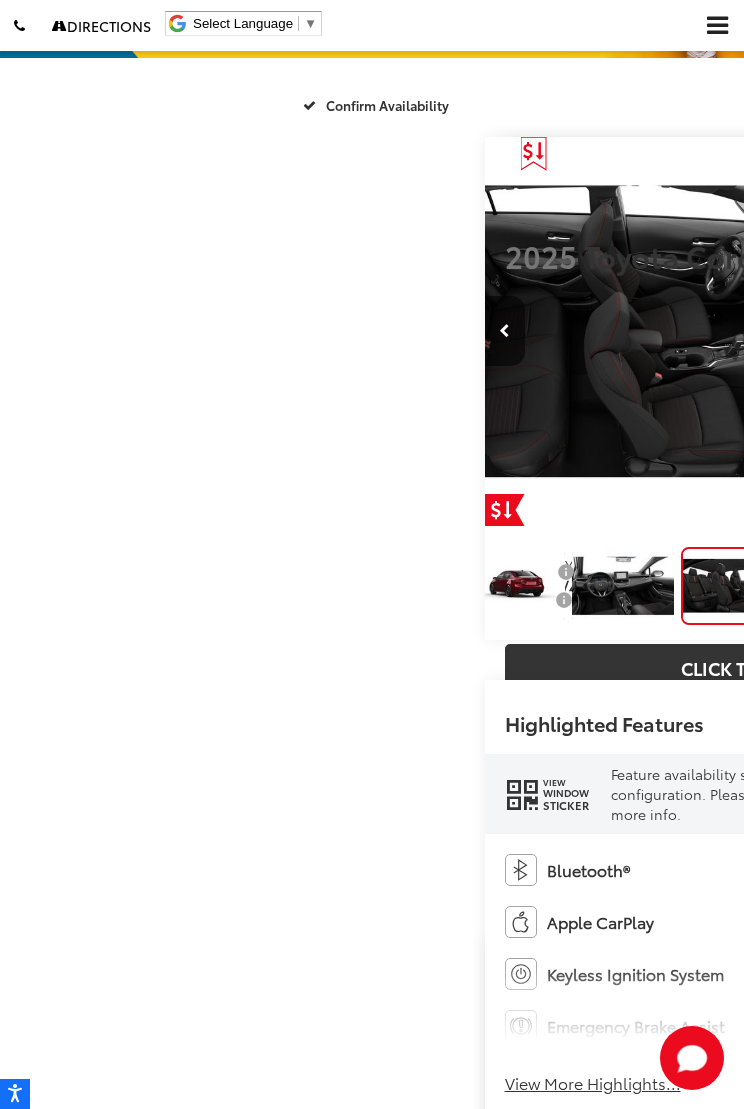 scroll, scrollTop: 0, scrollLeft: 3590, axis: horizontal 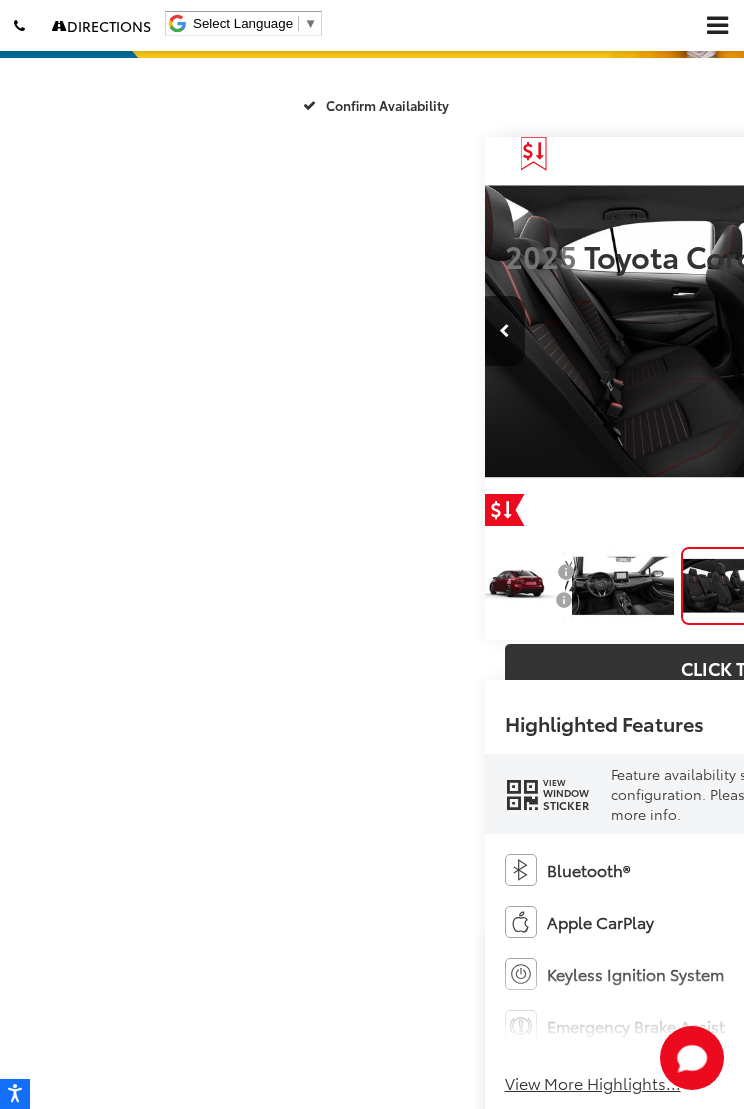 click at bounding box center [984, 331] 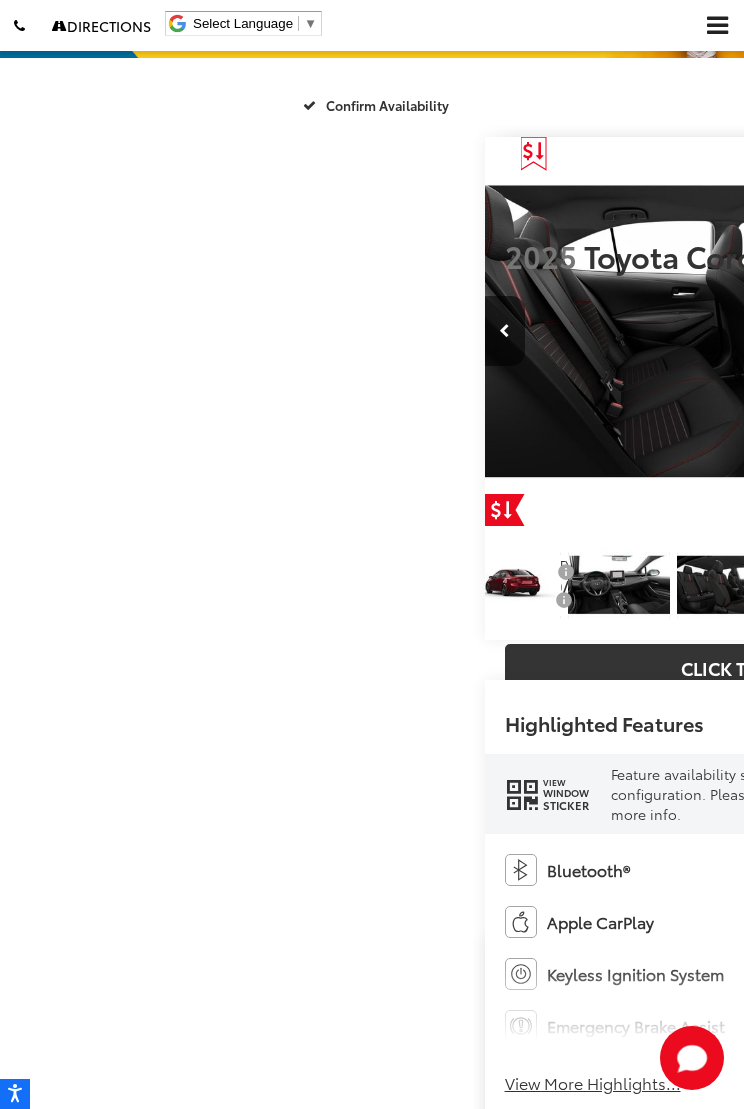 scroll, scrollTop: 0, scrollLeft: 4363, axis: horizontal 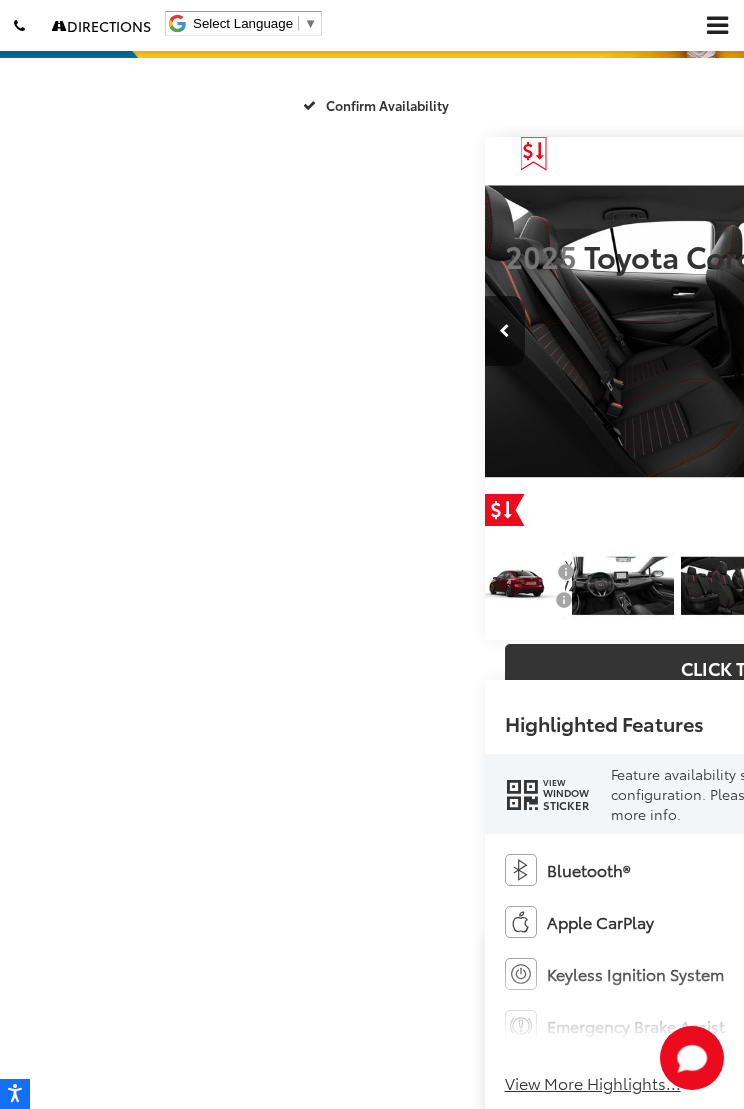 click at bounding box center [984, 331] 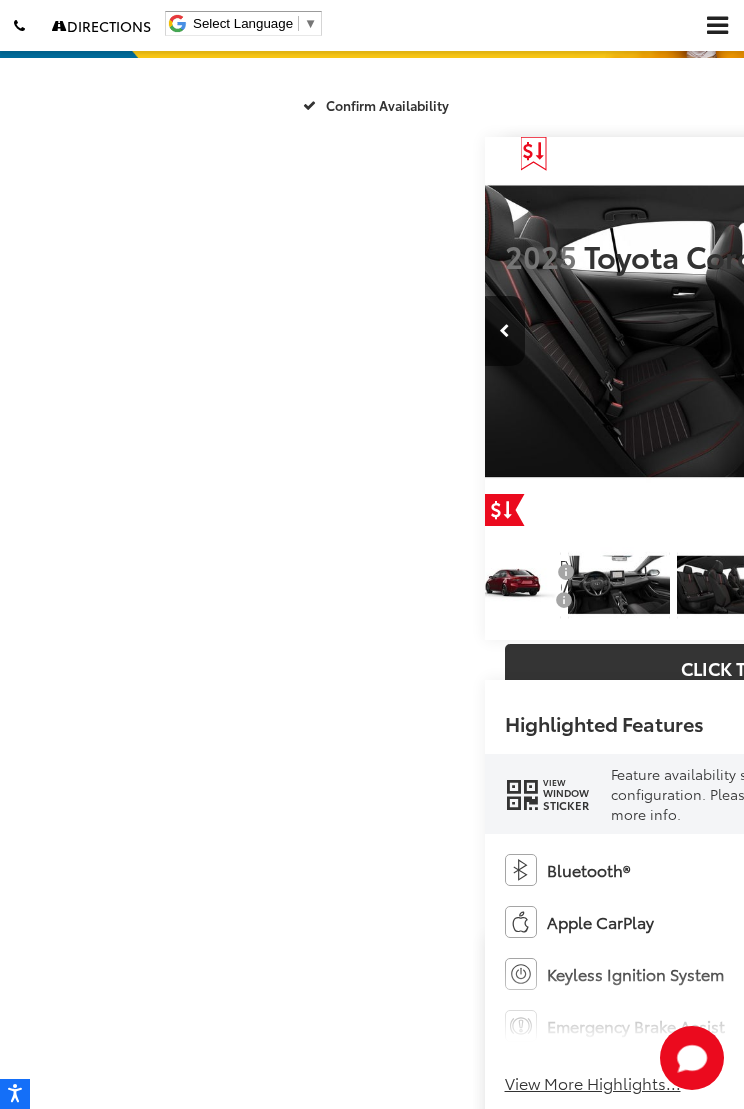 scroll, scrollTop: 0, scrollLeft: 4185, axis: horizontal 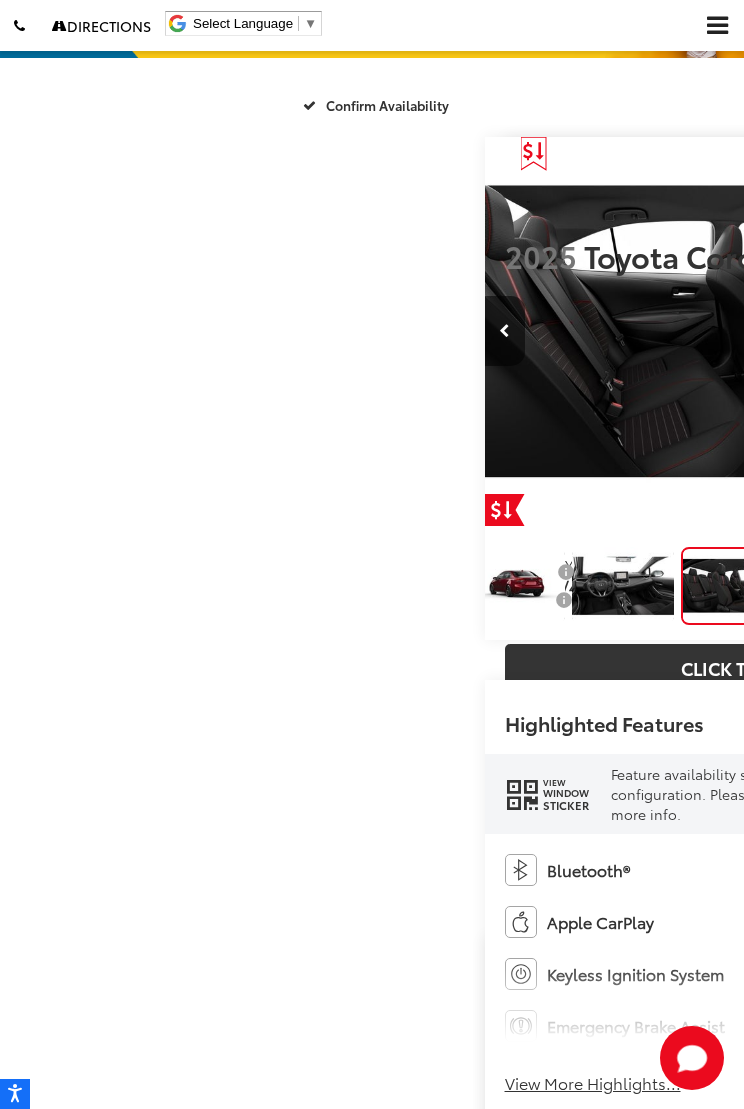 click at bounding box center (505, 331) 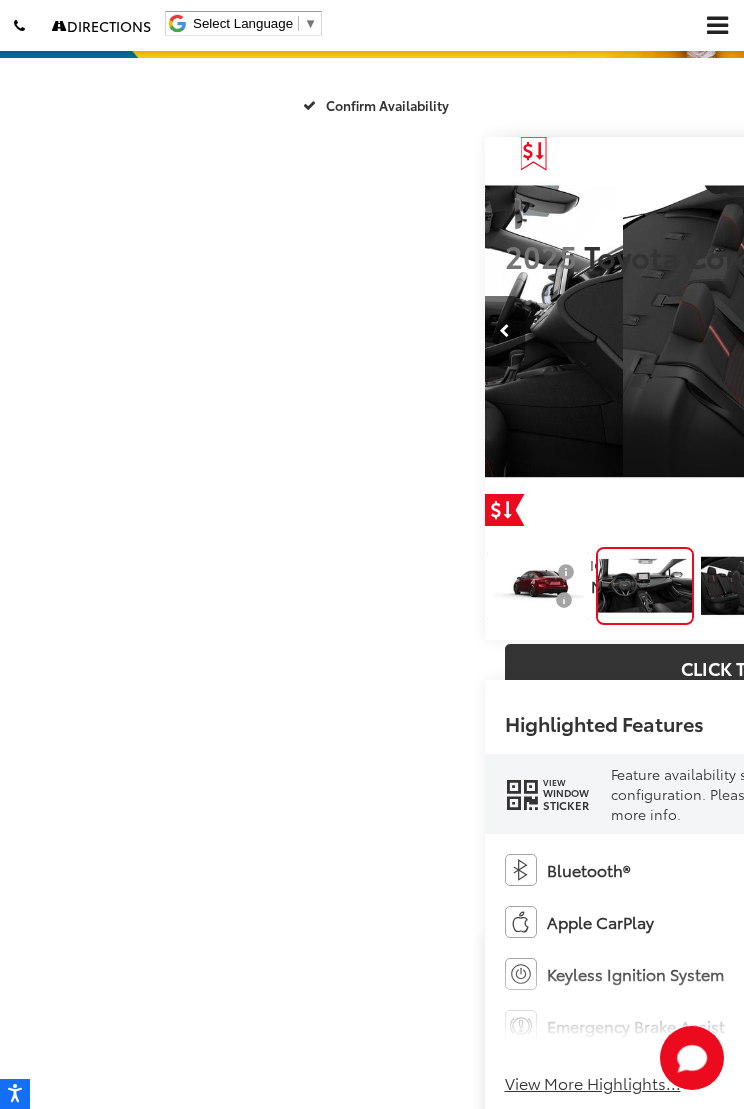 click at bounding box center [505, 331] 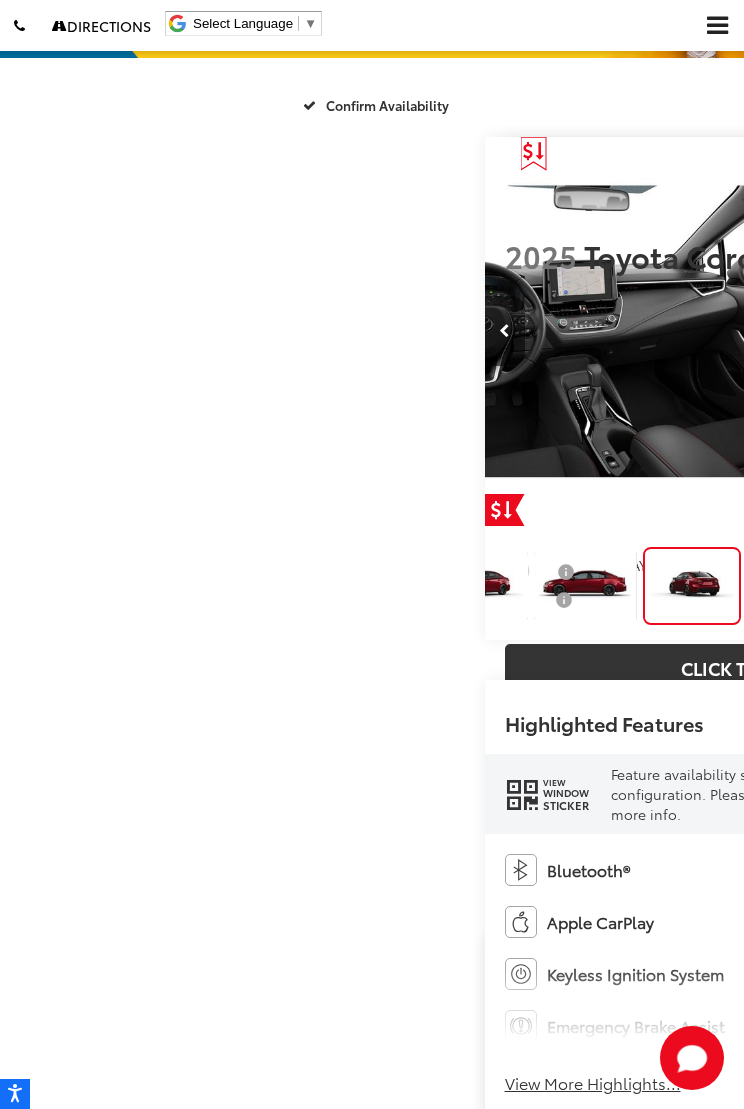 click at bounding box center [505, 331] 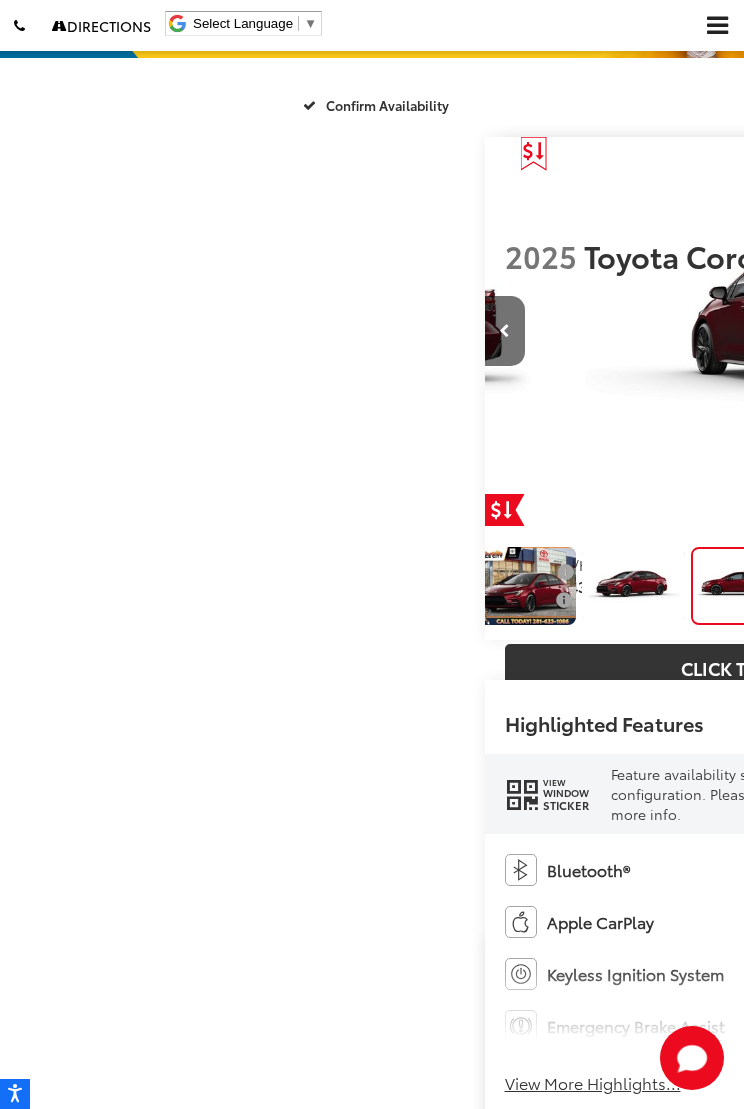 click at bounding box center [505, 331] 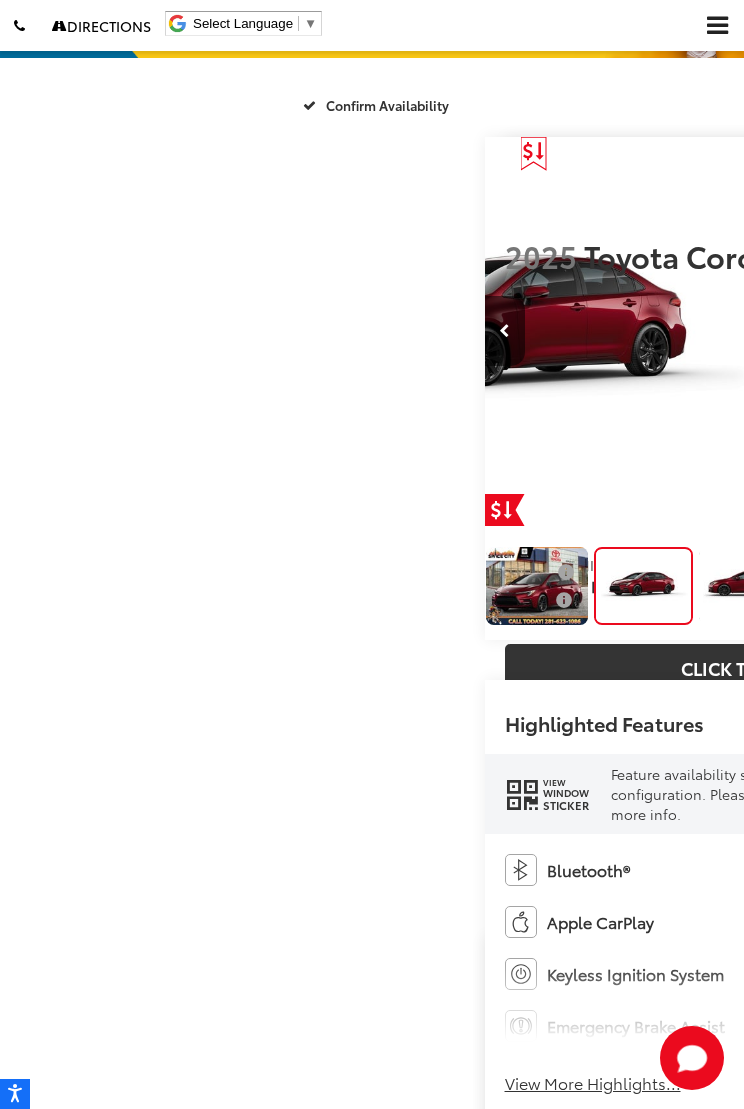 click at bounding box center (505, 331) 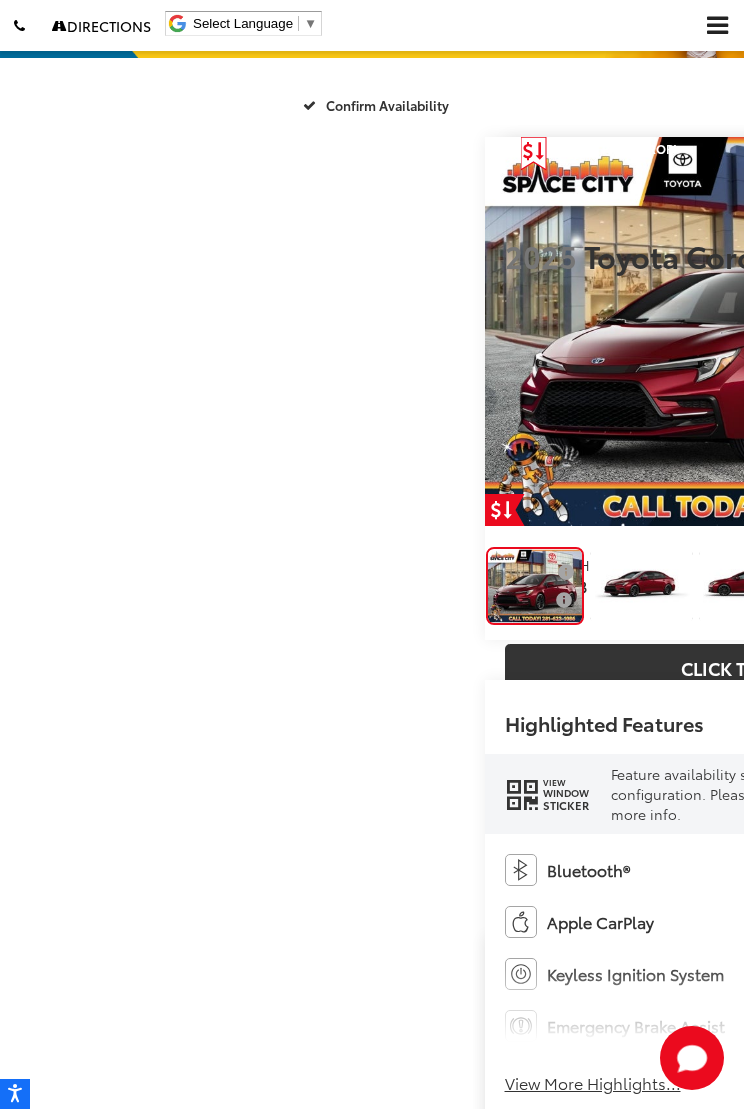 click at bounding box center (984, 331) 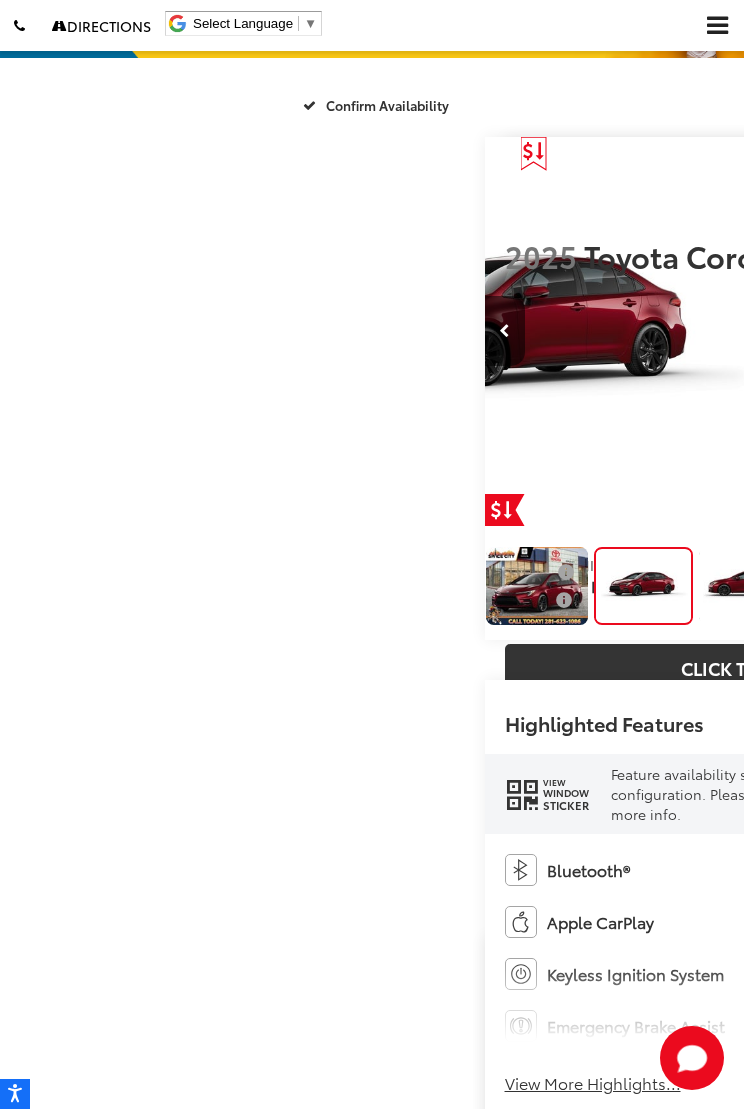 click at bounding box center [984, 331] 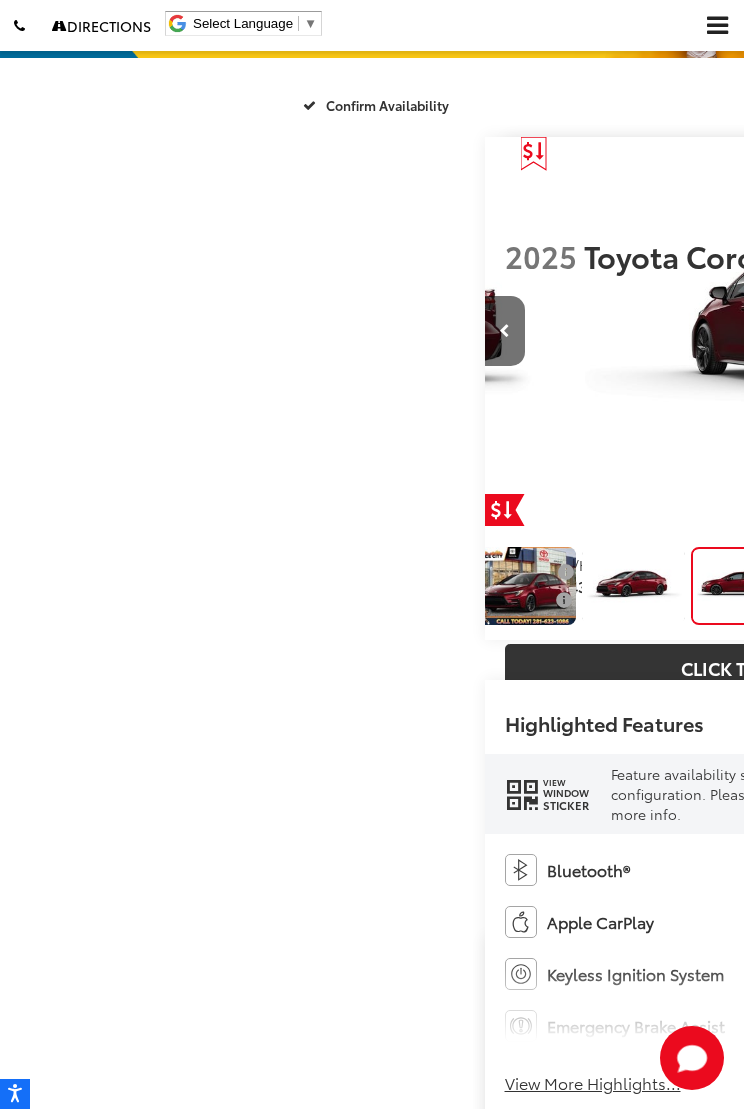 click at bounding box center [984, 331] 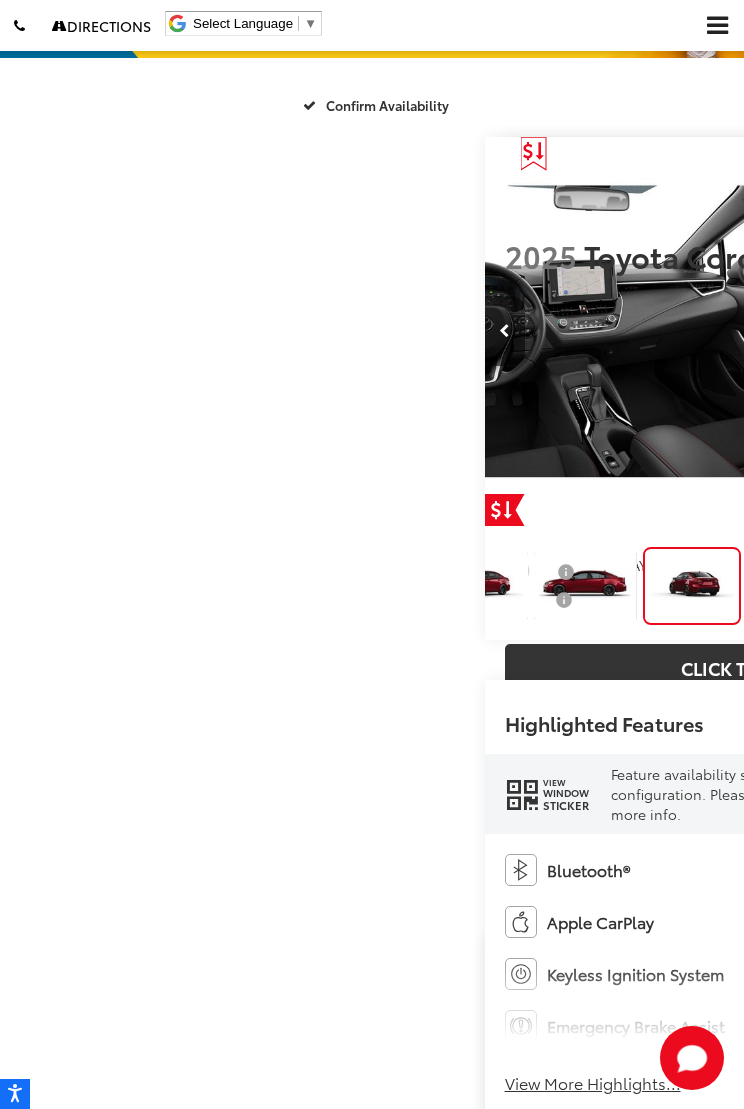 click at bounding box center [984, 331] 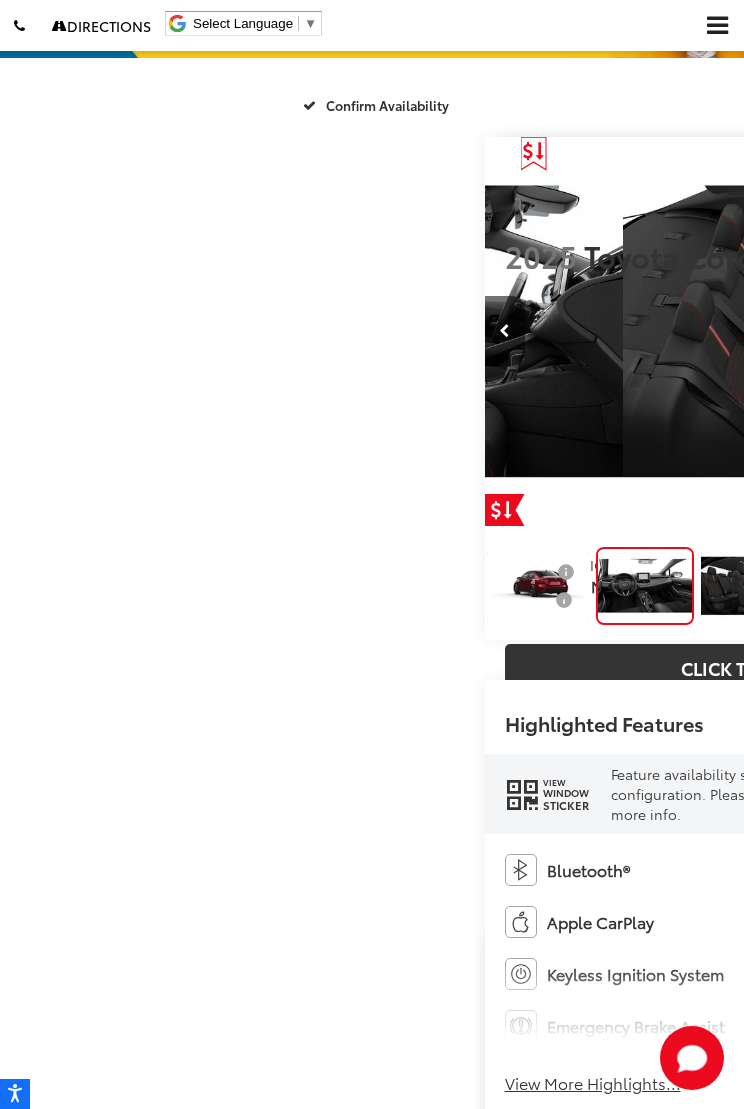 click at bounding box center (984, 331) 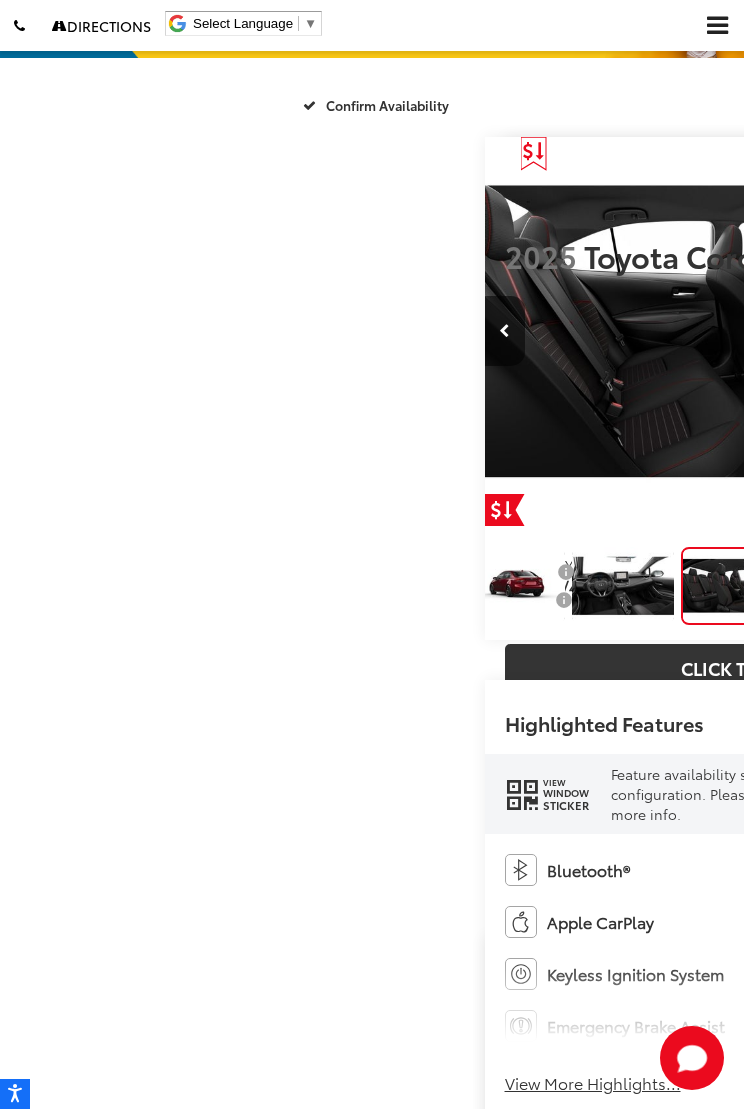 click at bounding box center (984, 331) 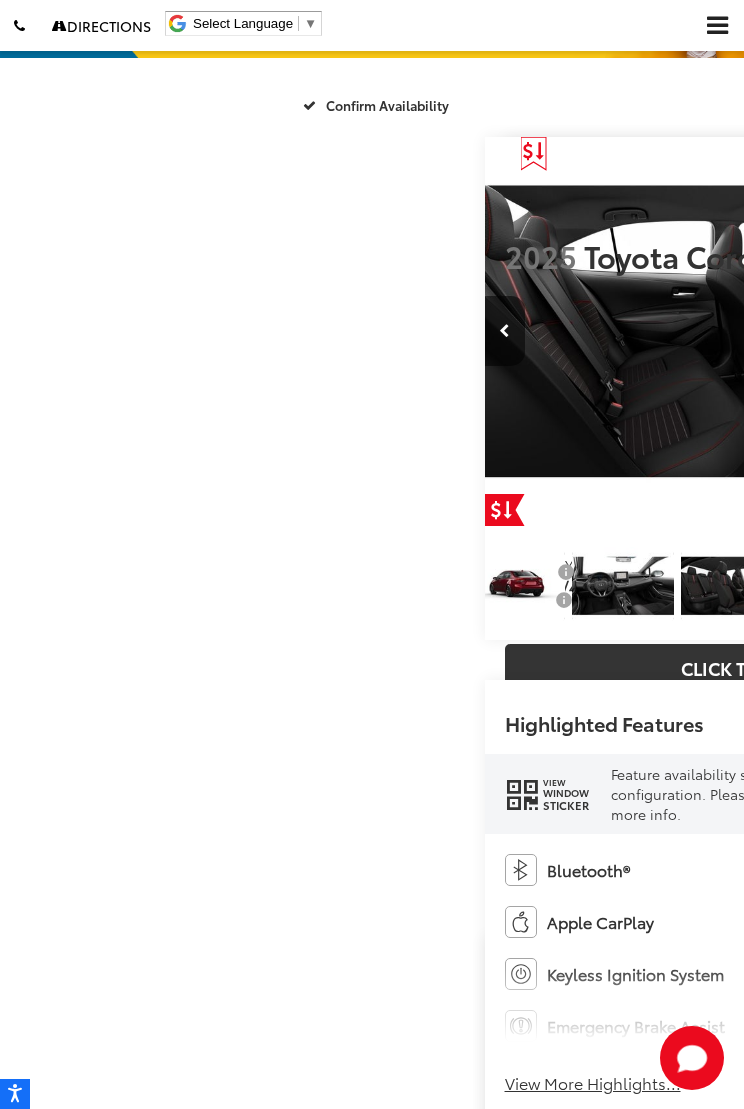 click at bounding box center (984, 331) 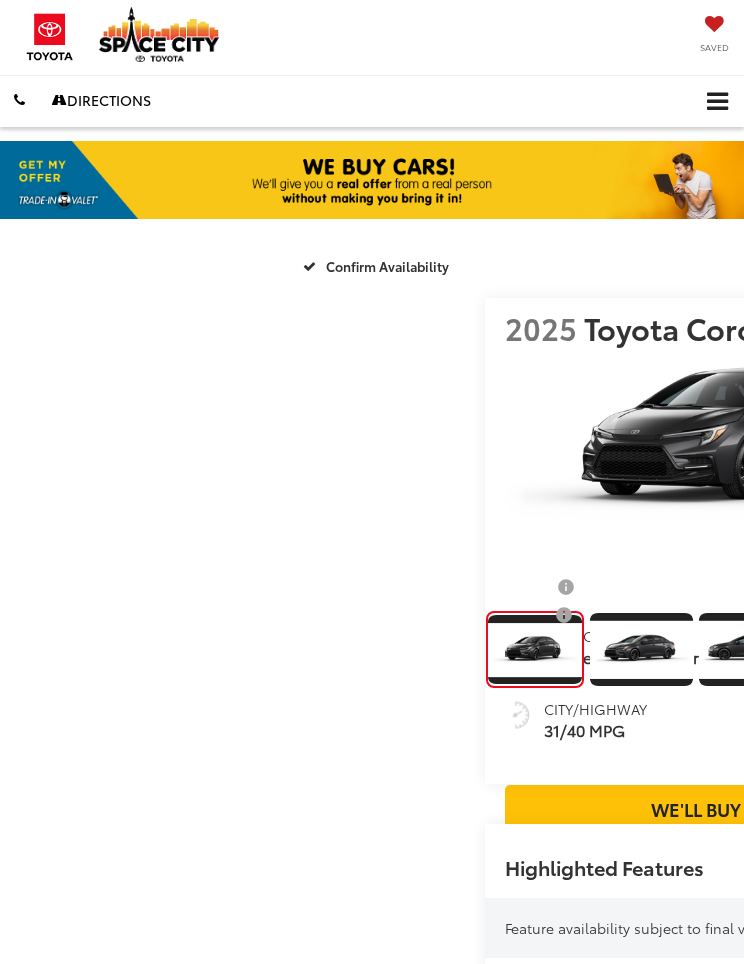 scroll, scrollTop: 0, scrollLeft: 0, axis: both 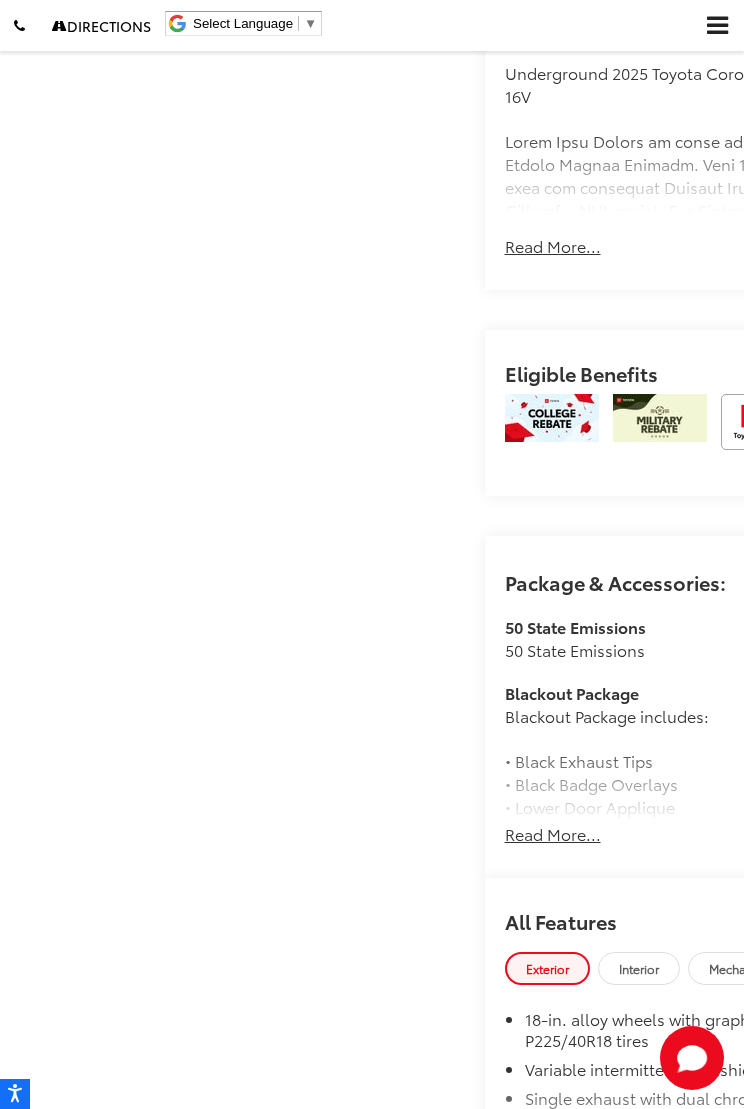 click on "Body Style
4D Sedan
Exterior Color
Underground
Interior Color
Moonstone Premium Fabric
City/Highway
31/40 MPG
Engine
2.0L 4-Cyl. Engine
Transmission
Dynamic Shift Continuously Variable Transmission (CVT) / Front-Wheel Drive
Fuel Type
Gasoline" at bounding box center (744, -693) 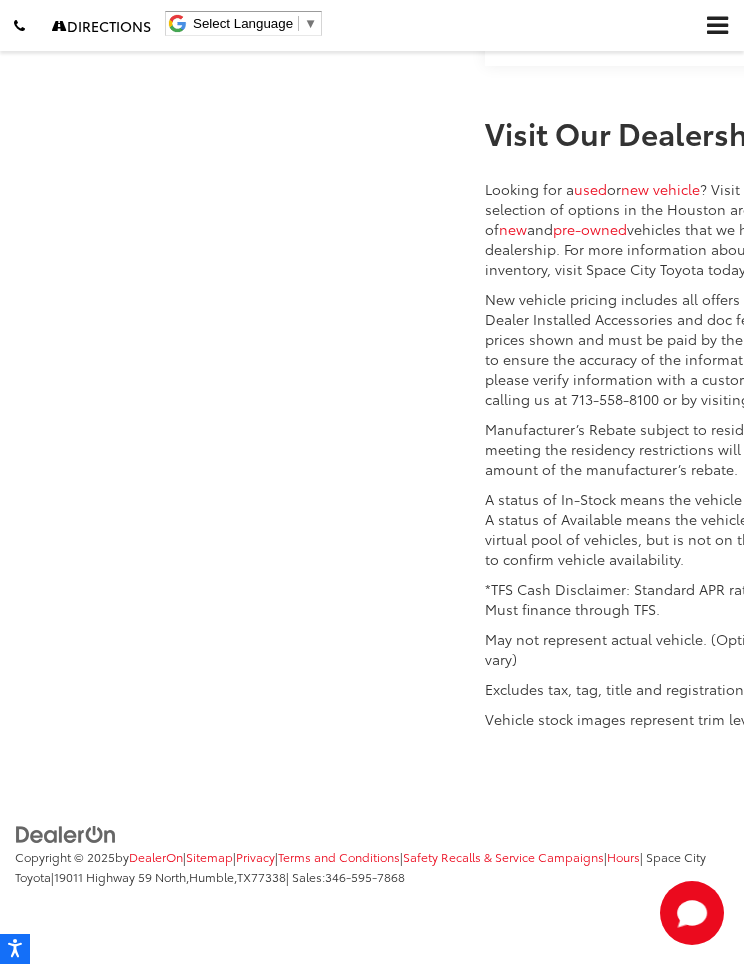 scroll, scrollTop: 4329, scrollLeft: 0, axis: vertical 